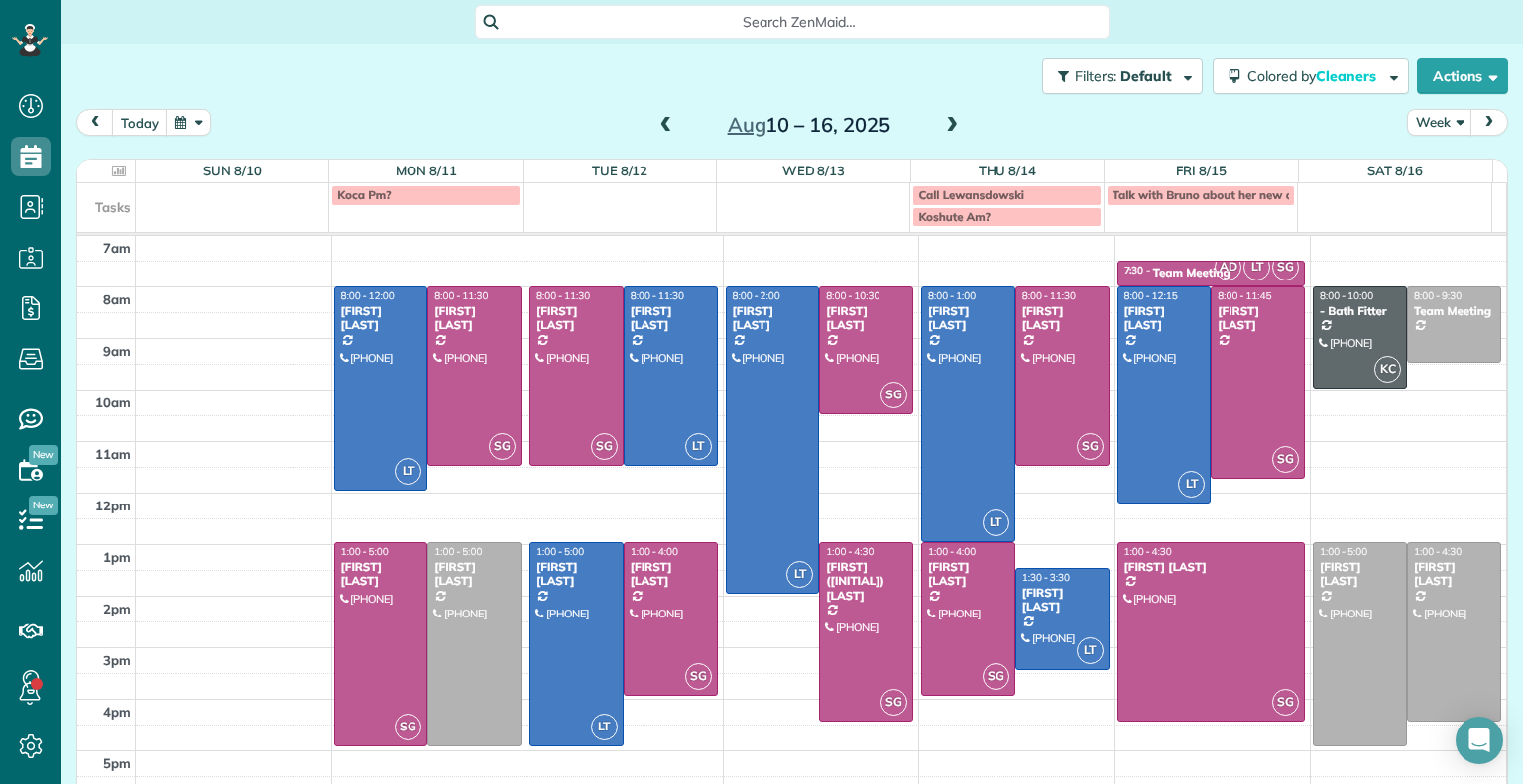 scroll, scrollTop: 0, scrollLeft: 0, axis: both 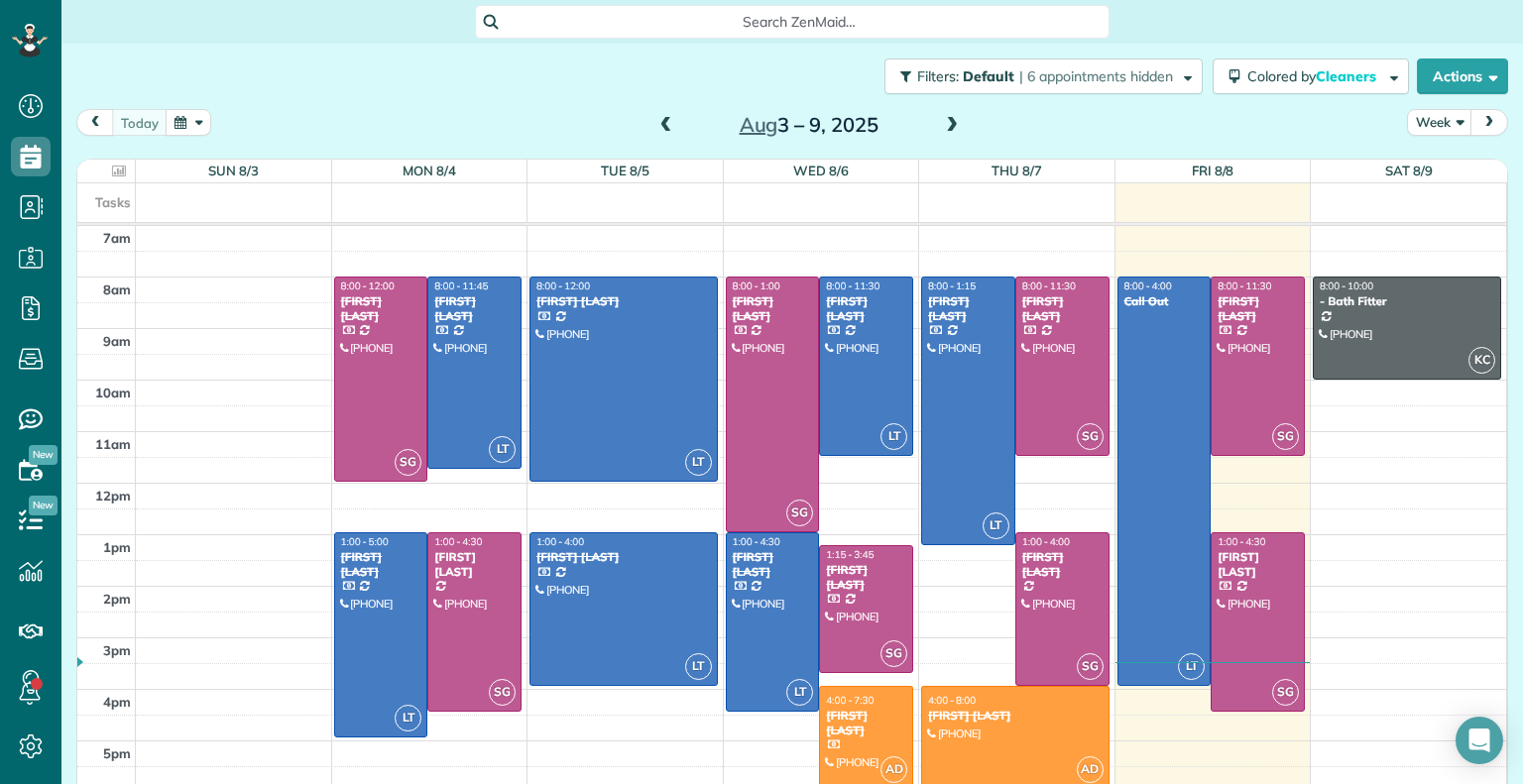 click at bounding box center [952, 126] 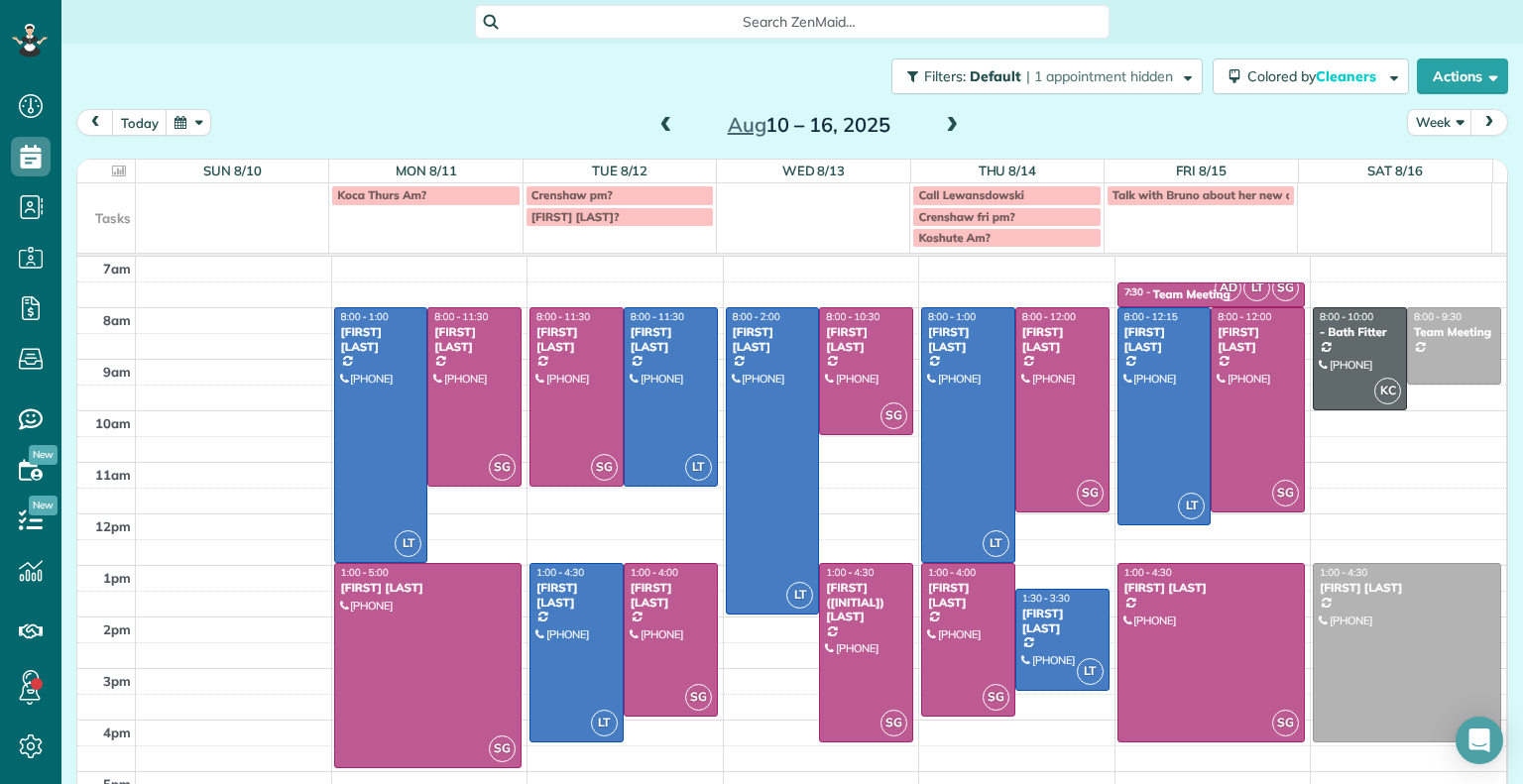 click at bounding box center [666, 126] 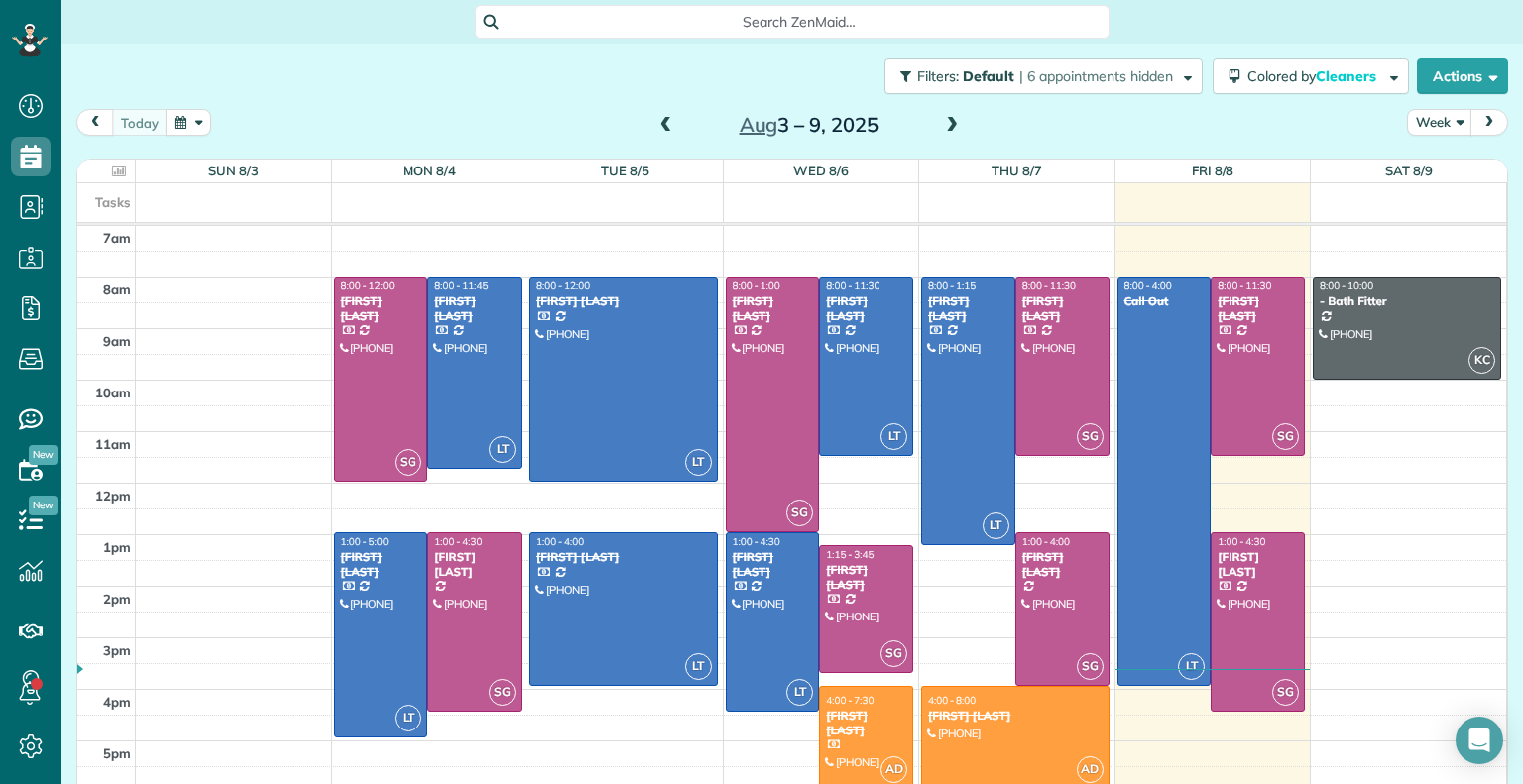 click at bounding box center [952, 126] 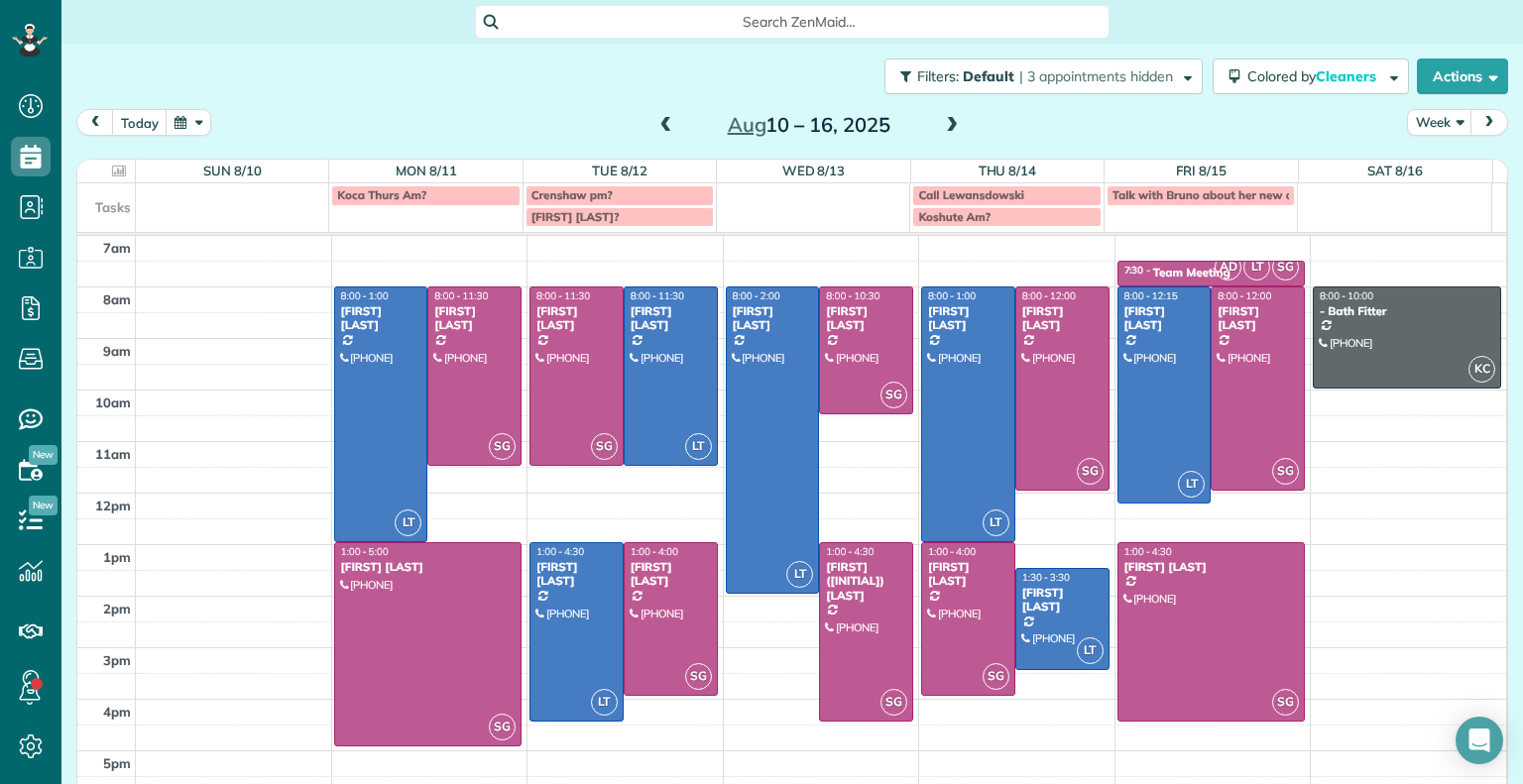 scroll, scrollTop: 784, scrollLeft: 60, axis: both 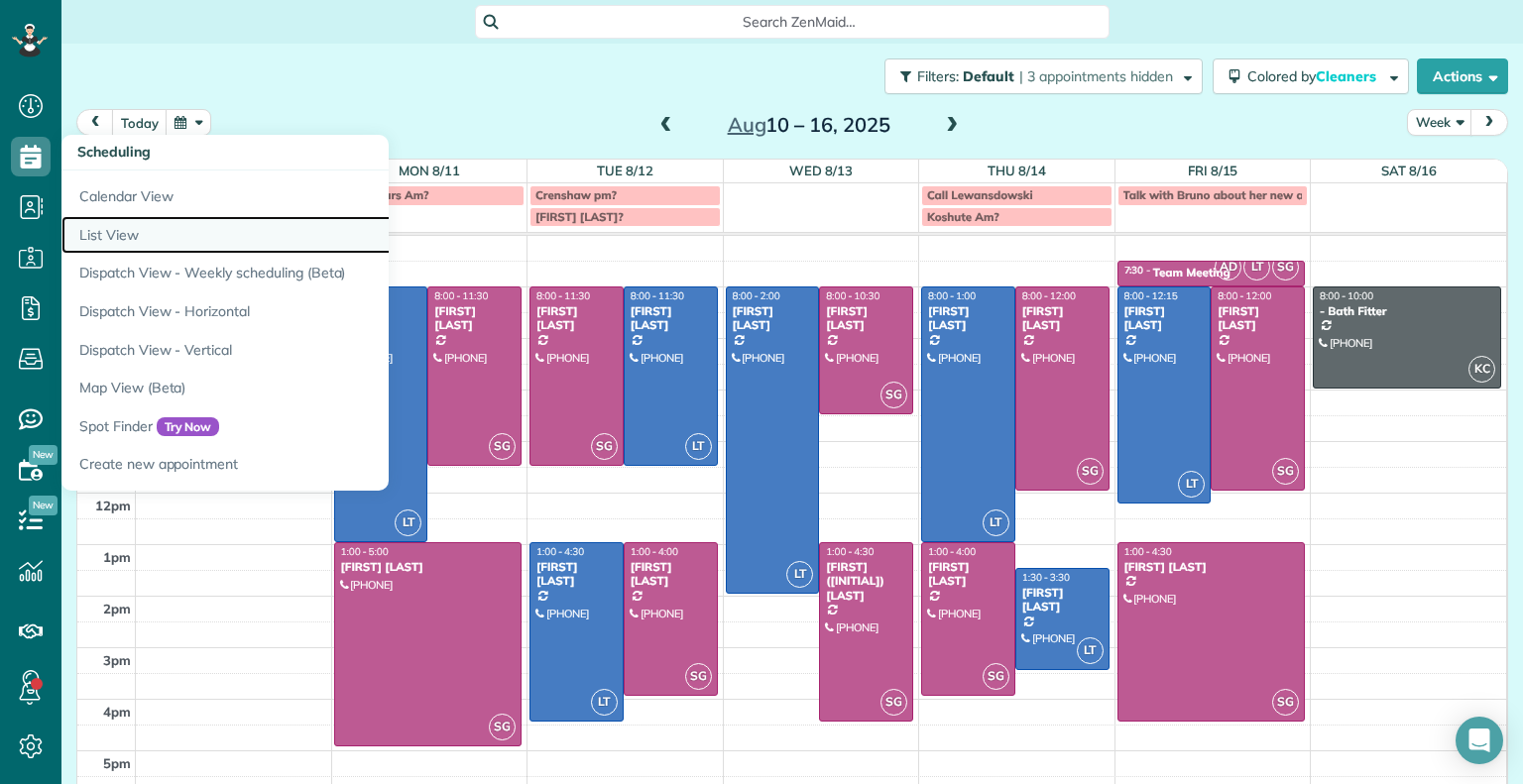 click on "List View" at bounding box center (309, 235) 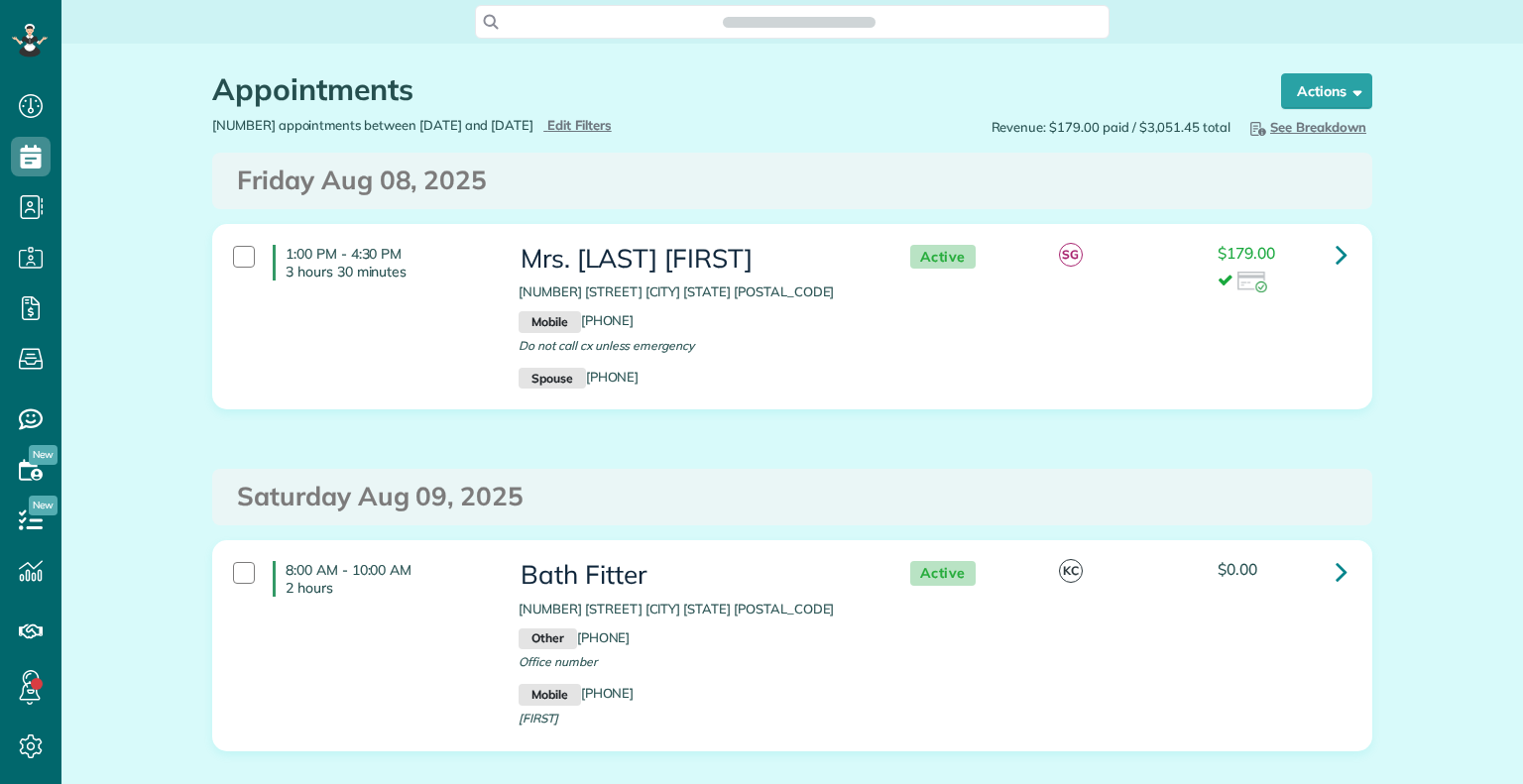 scroll, scrollTop: 0, scrollLeft: 0, axis: both 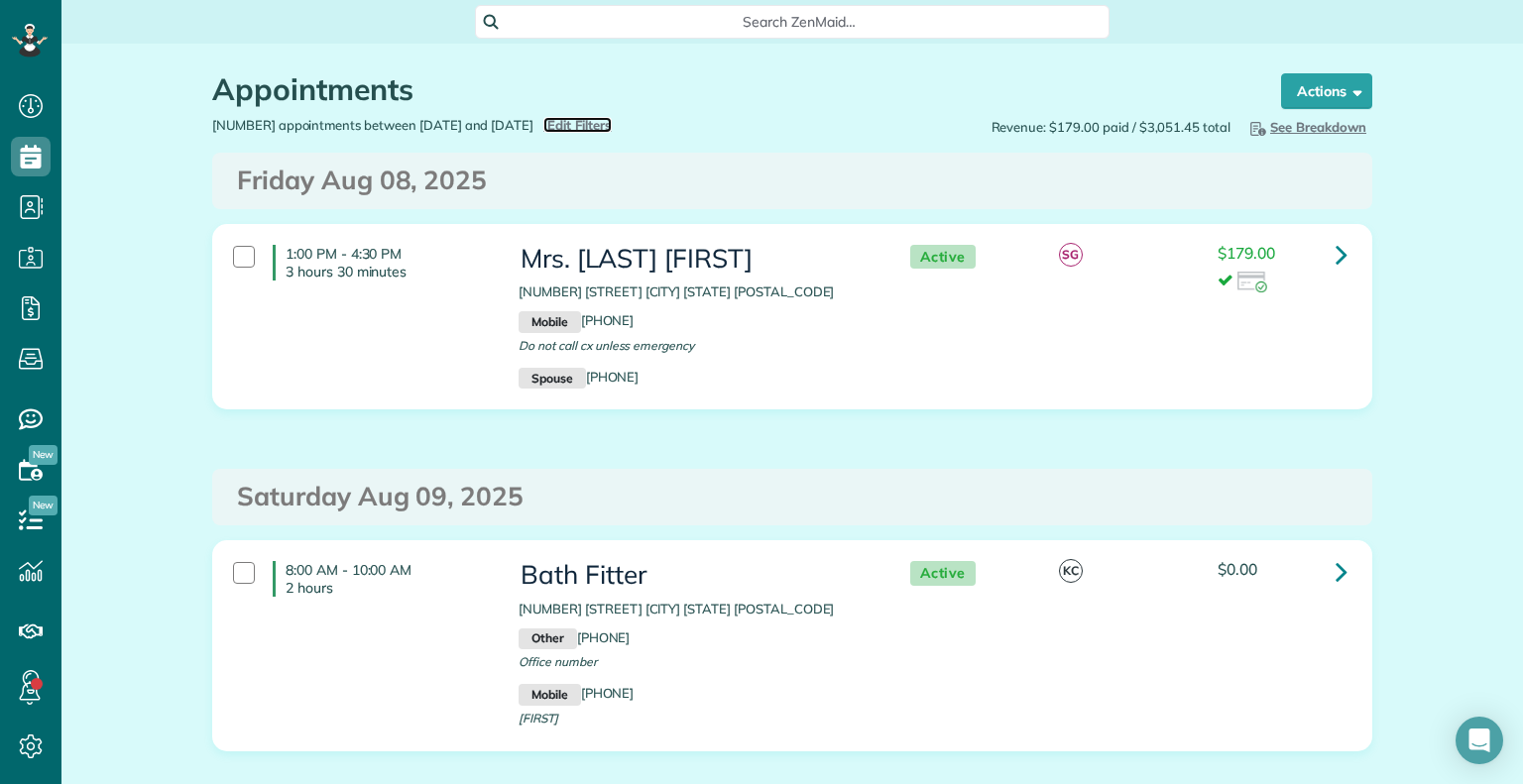 click on "Edit Filters" at bounding box center [579, 125] 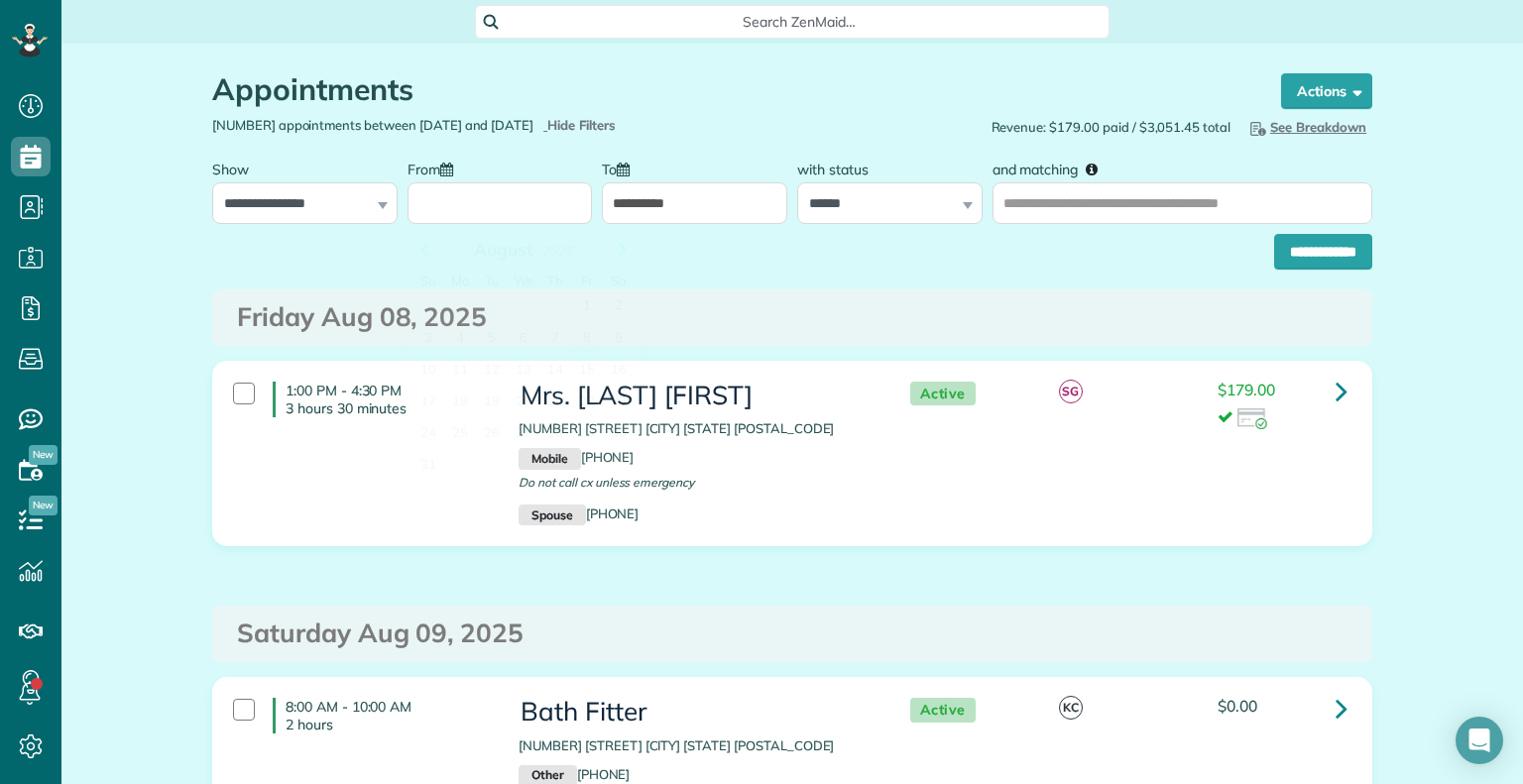 click on "From" at bounding box center (500, 203) 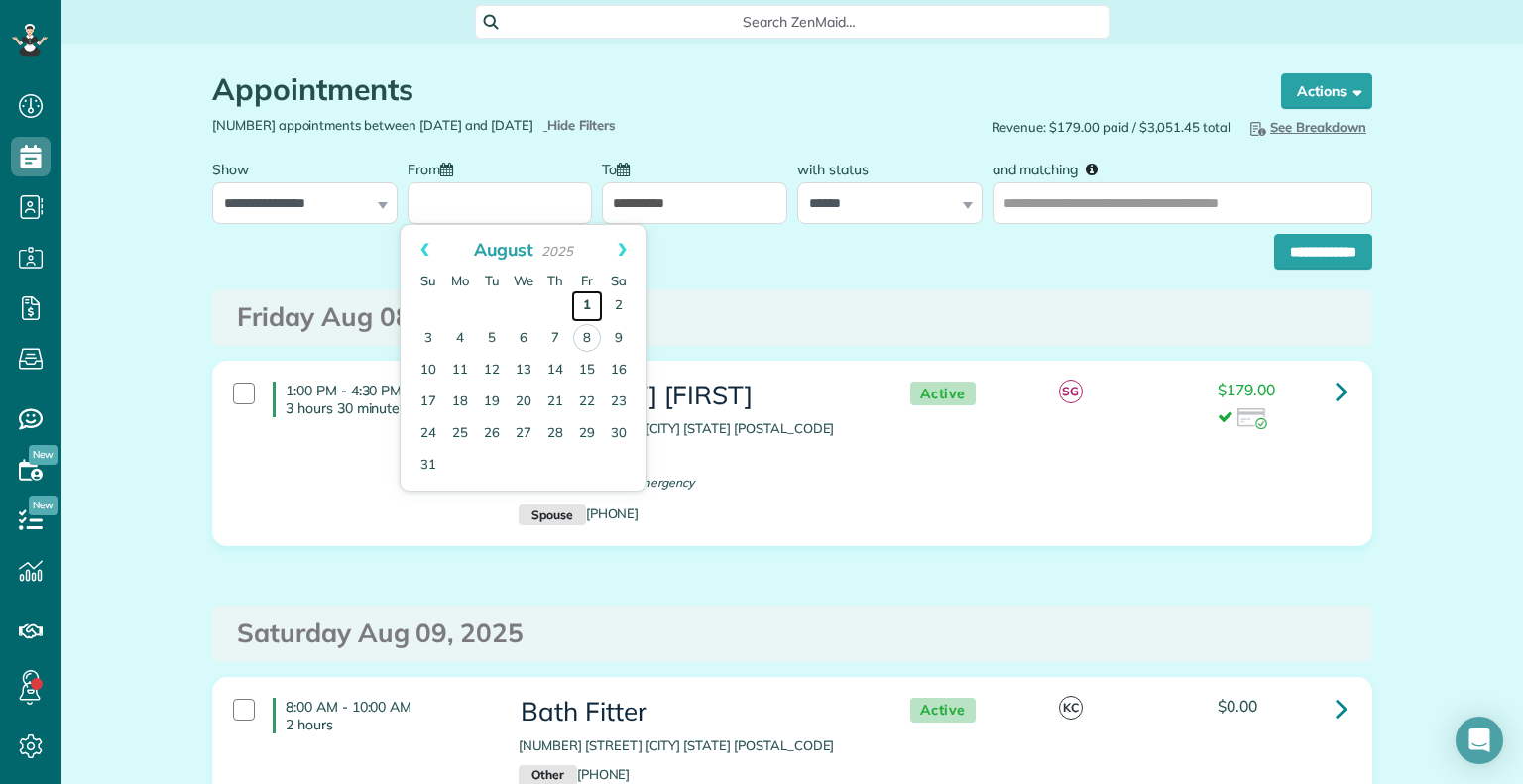 click on "1" at bounding box center (587, 306) 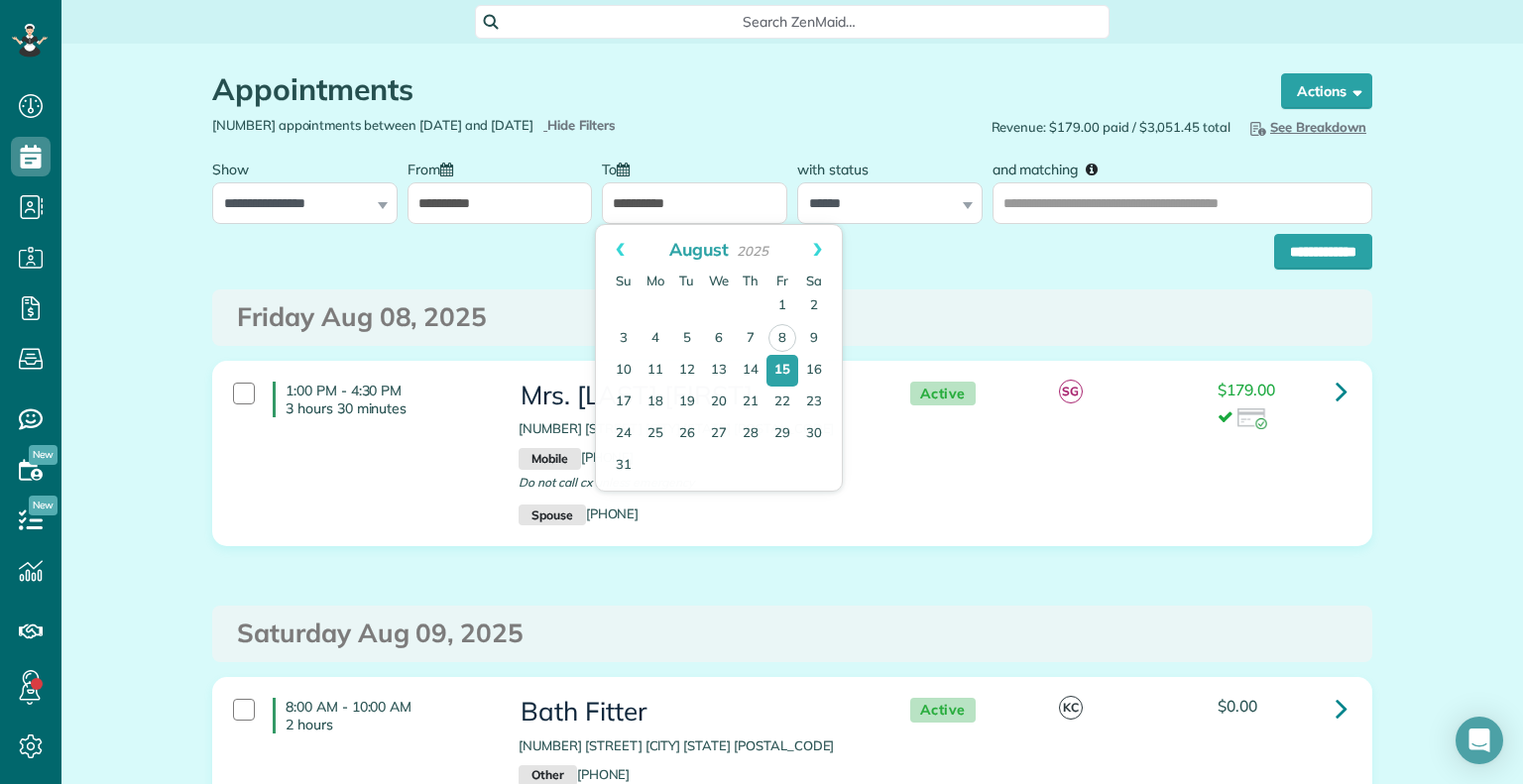 click on "**********" at bounding box center (694, 203) 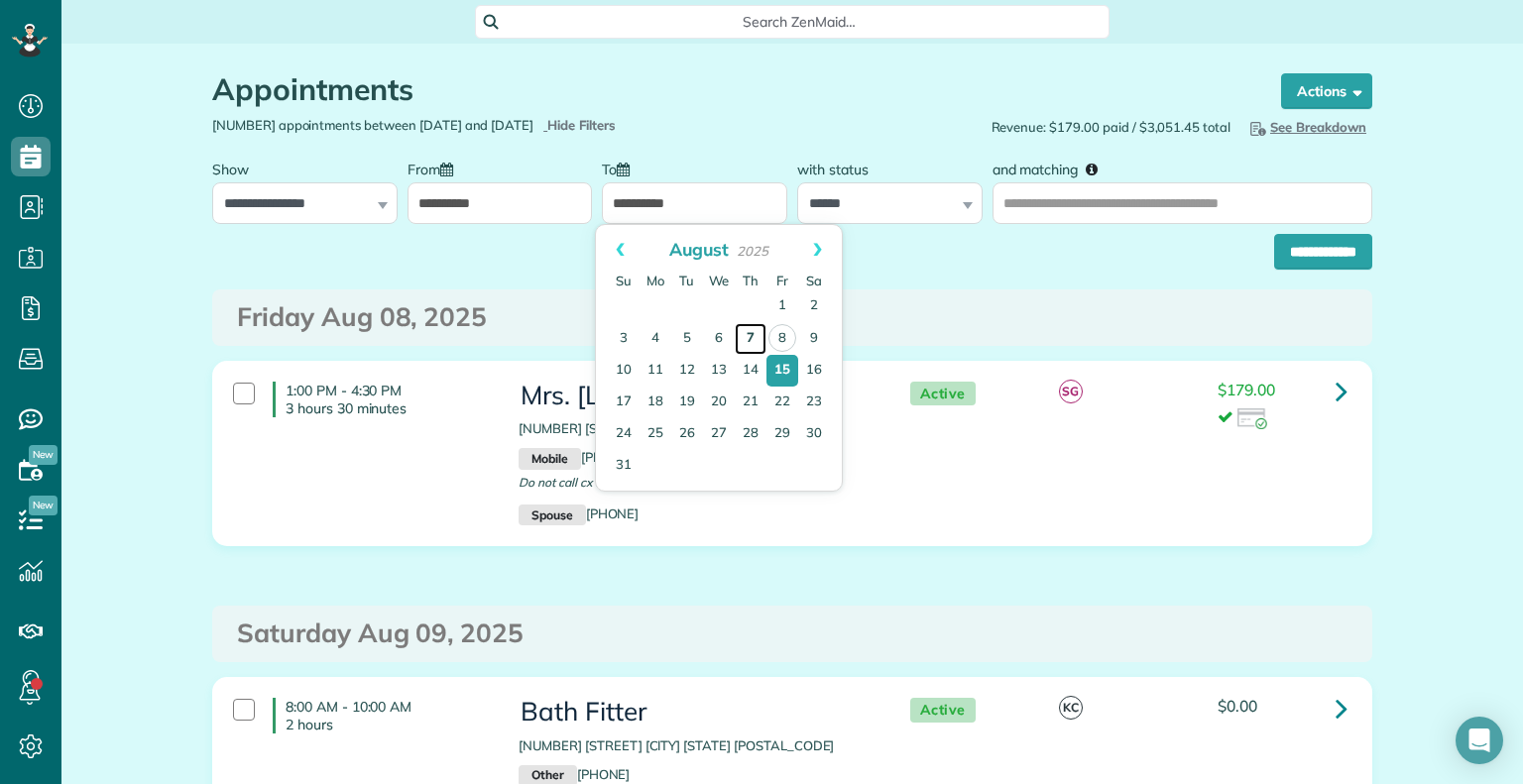 click on "7" at bounding box center [751, 339] 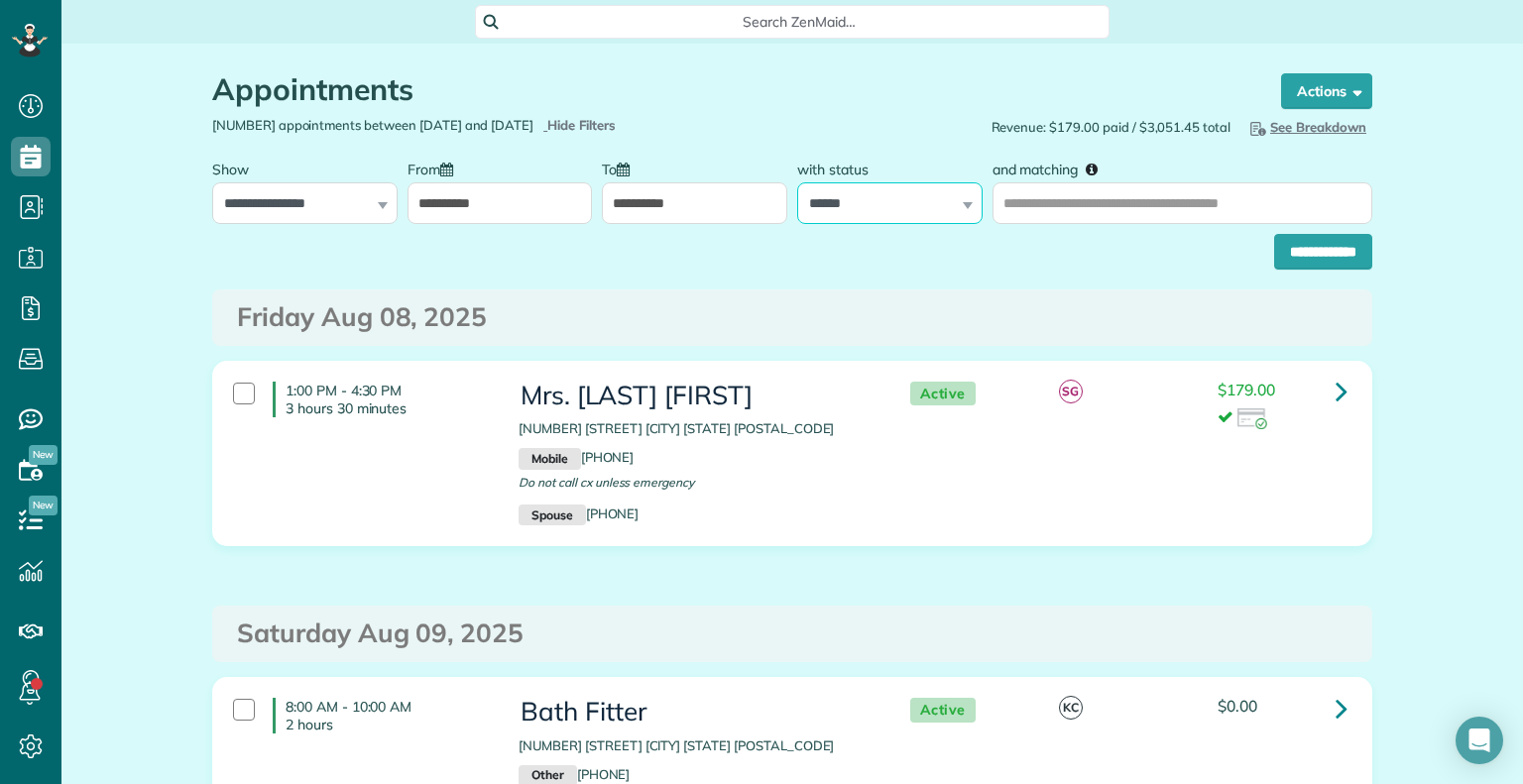 drag, startPoint x: 900, startPoint y: 217, endPoint x: 901, endPoint y: 239, distance: 22.022716 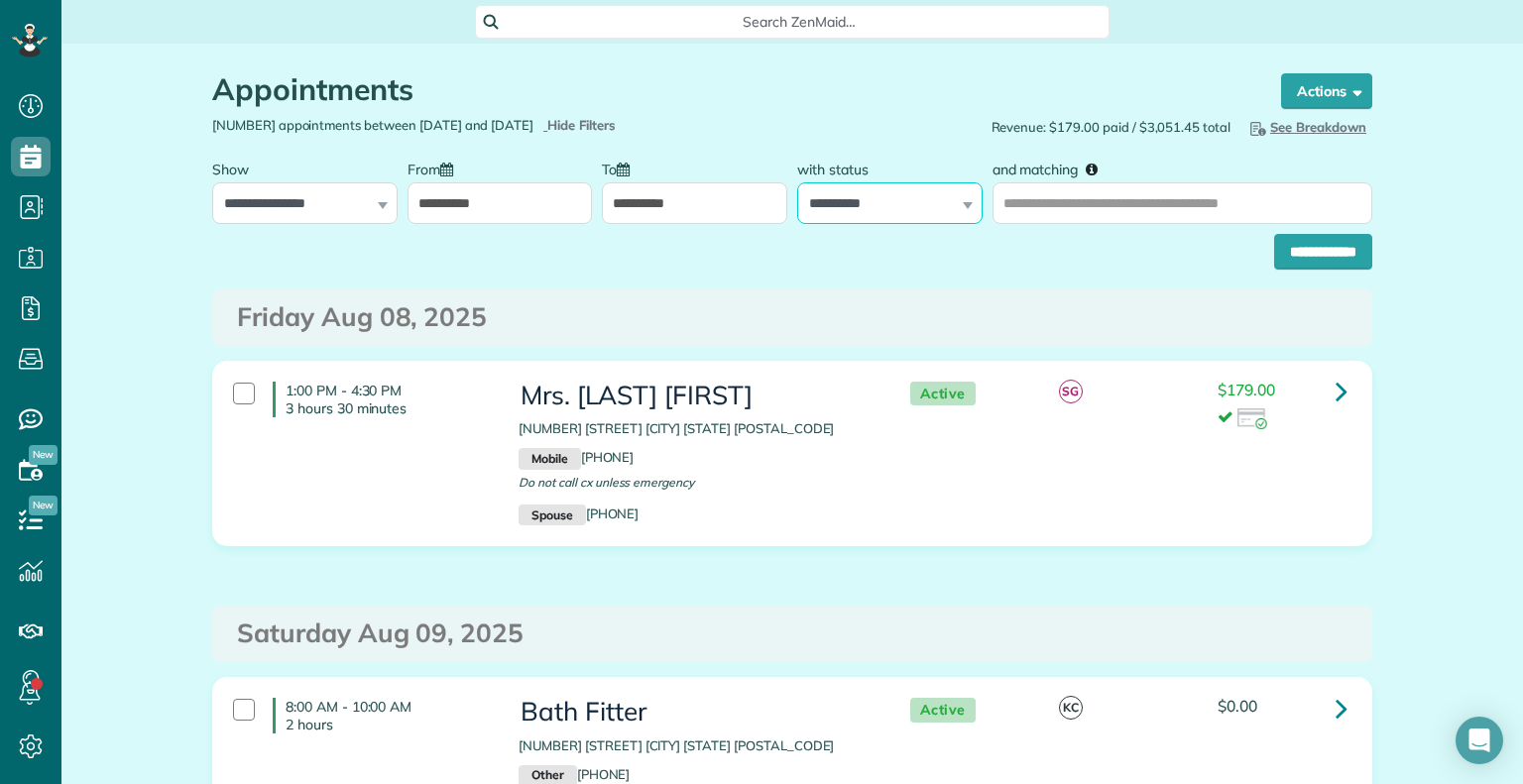 click on "**********" at bounding box center [889, 203] 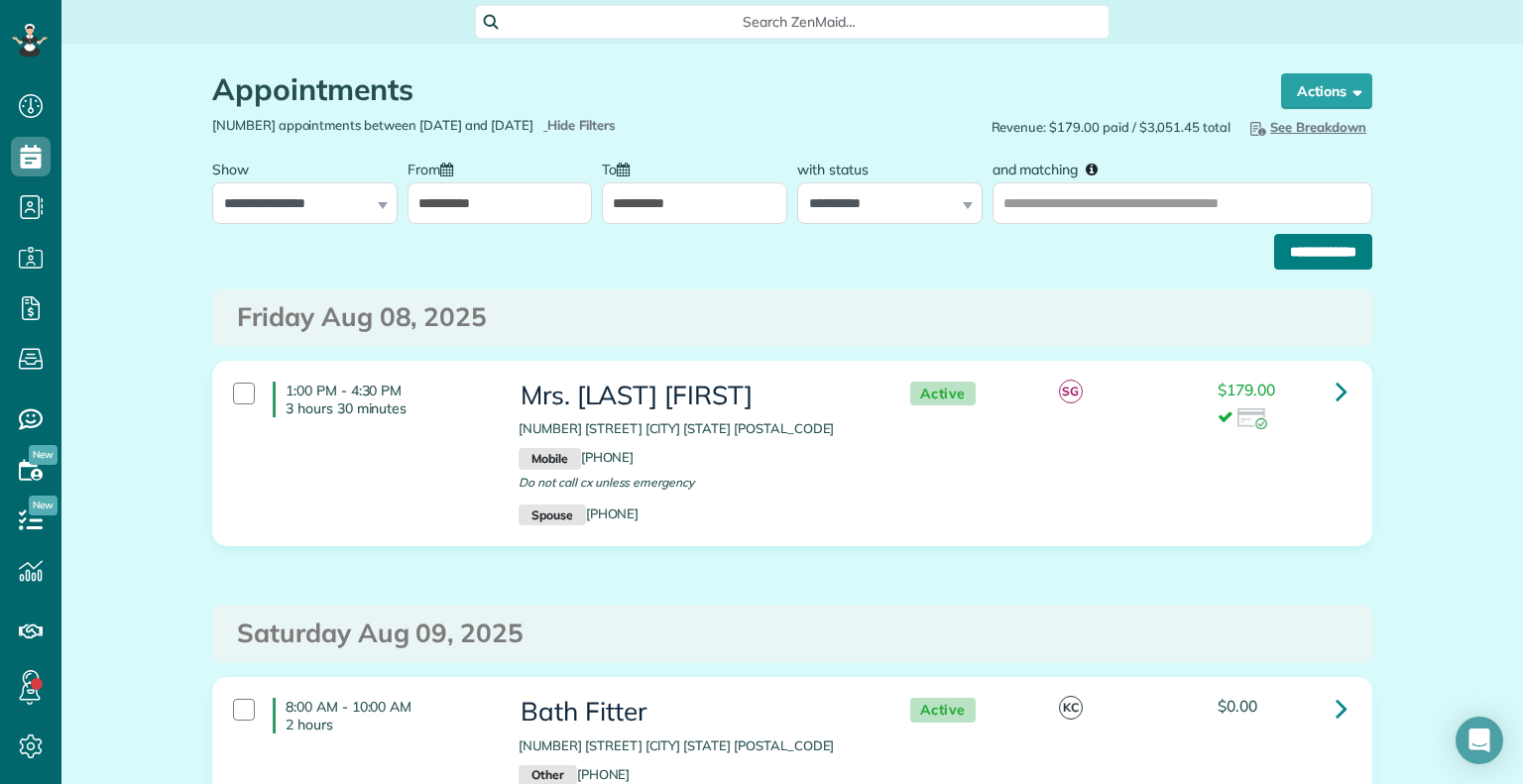 click on "**********" at bounding box center (1323, 252) 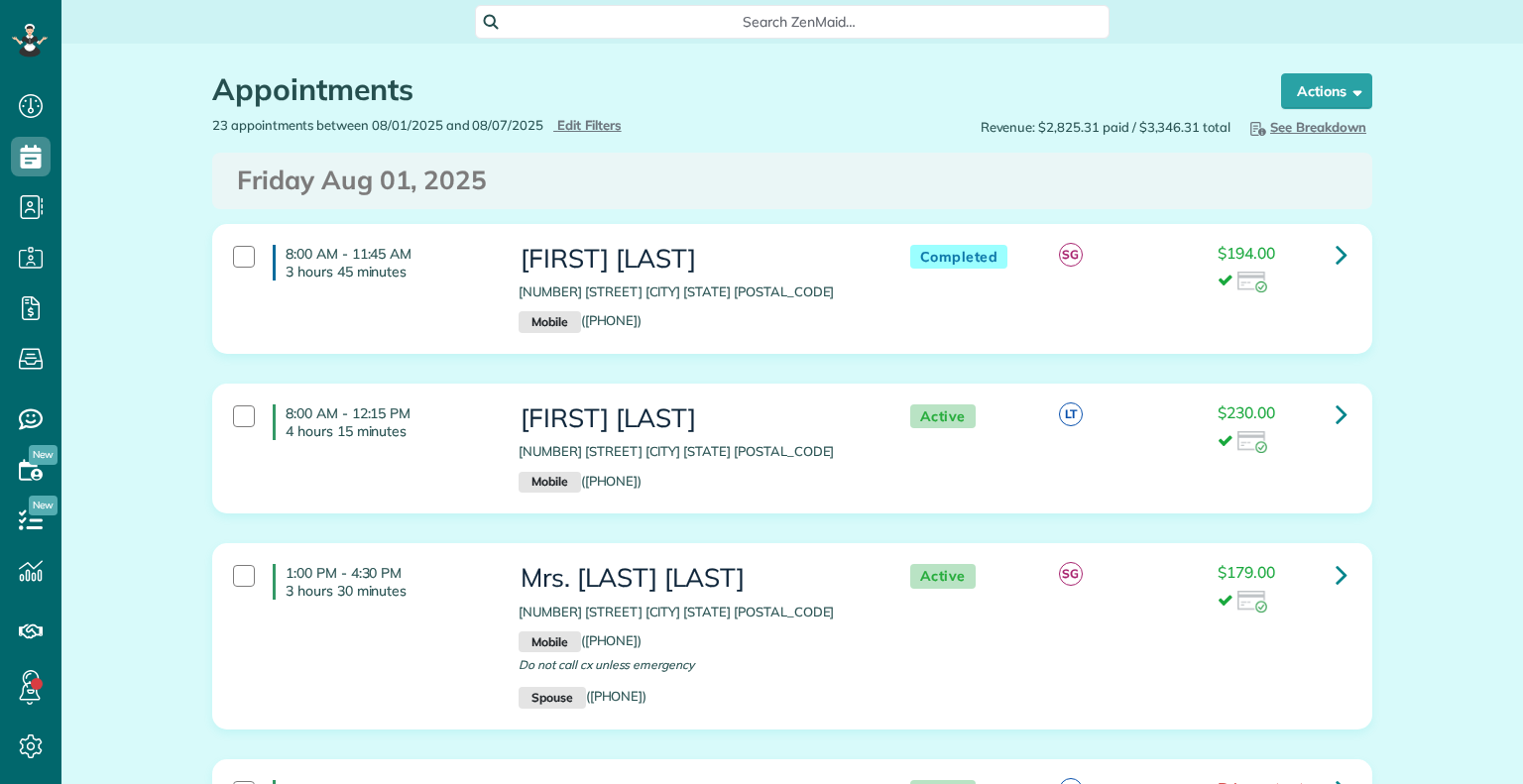 scroll, scrollTop: 0, scrollLeft: 0, axis: both 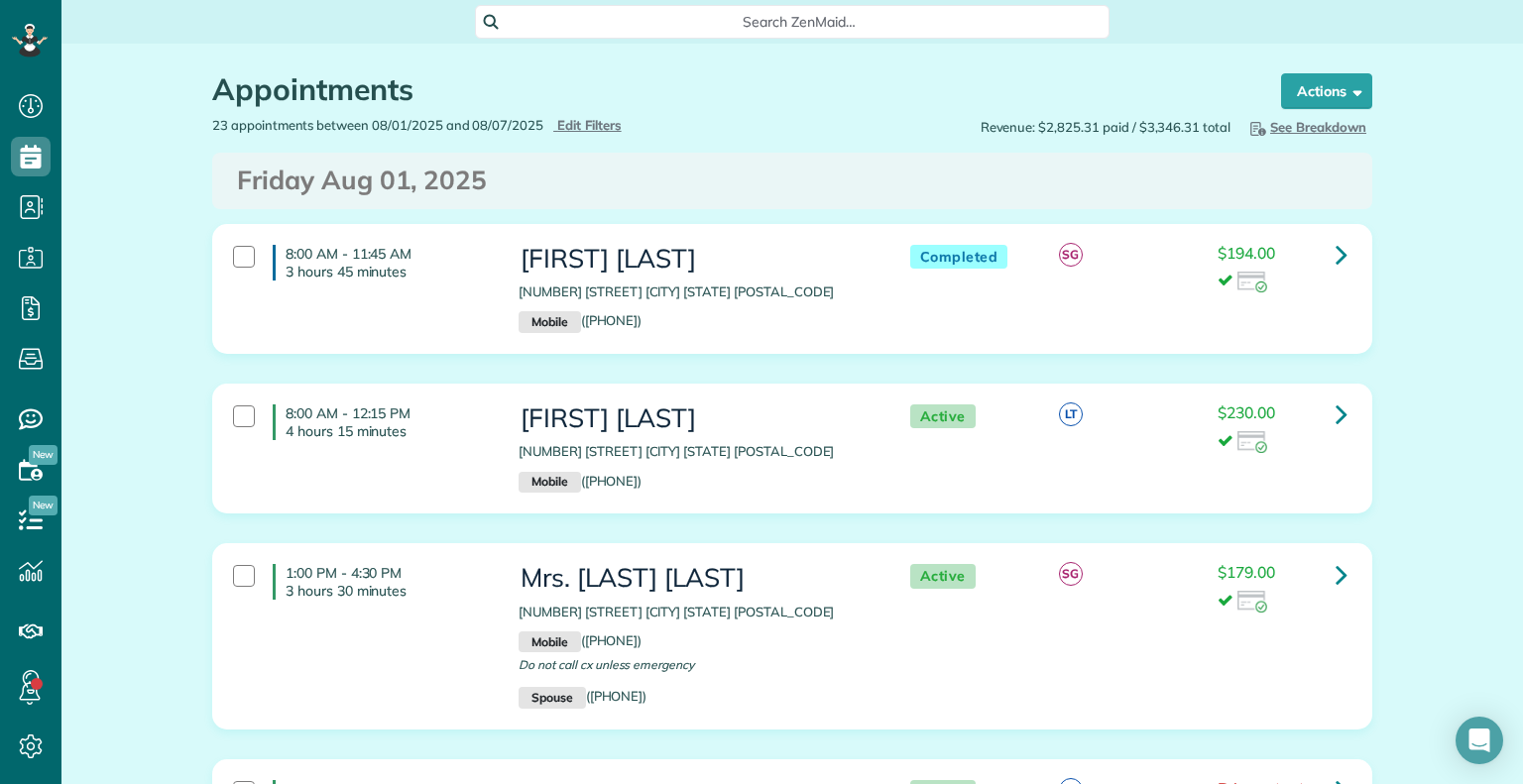 type on "**********" 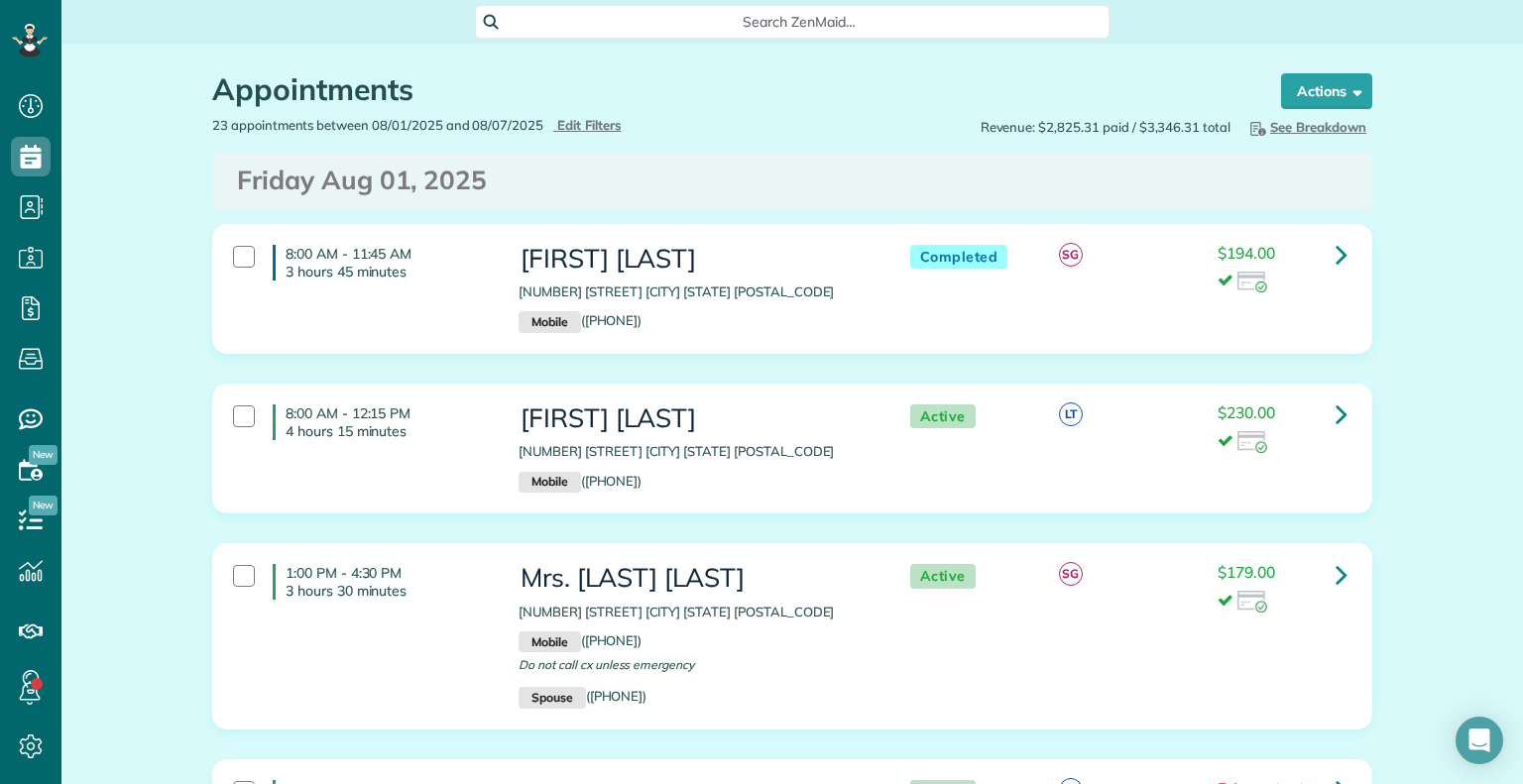 click on "Appointments
the List View [2 min]" at bounding box center (728, 94) 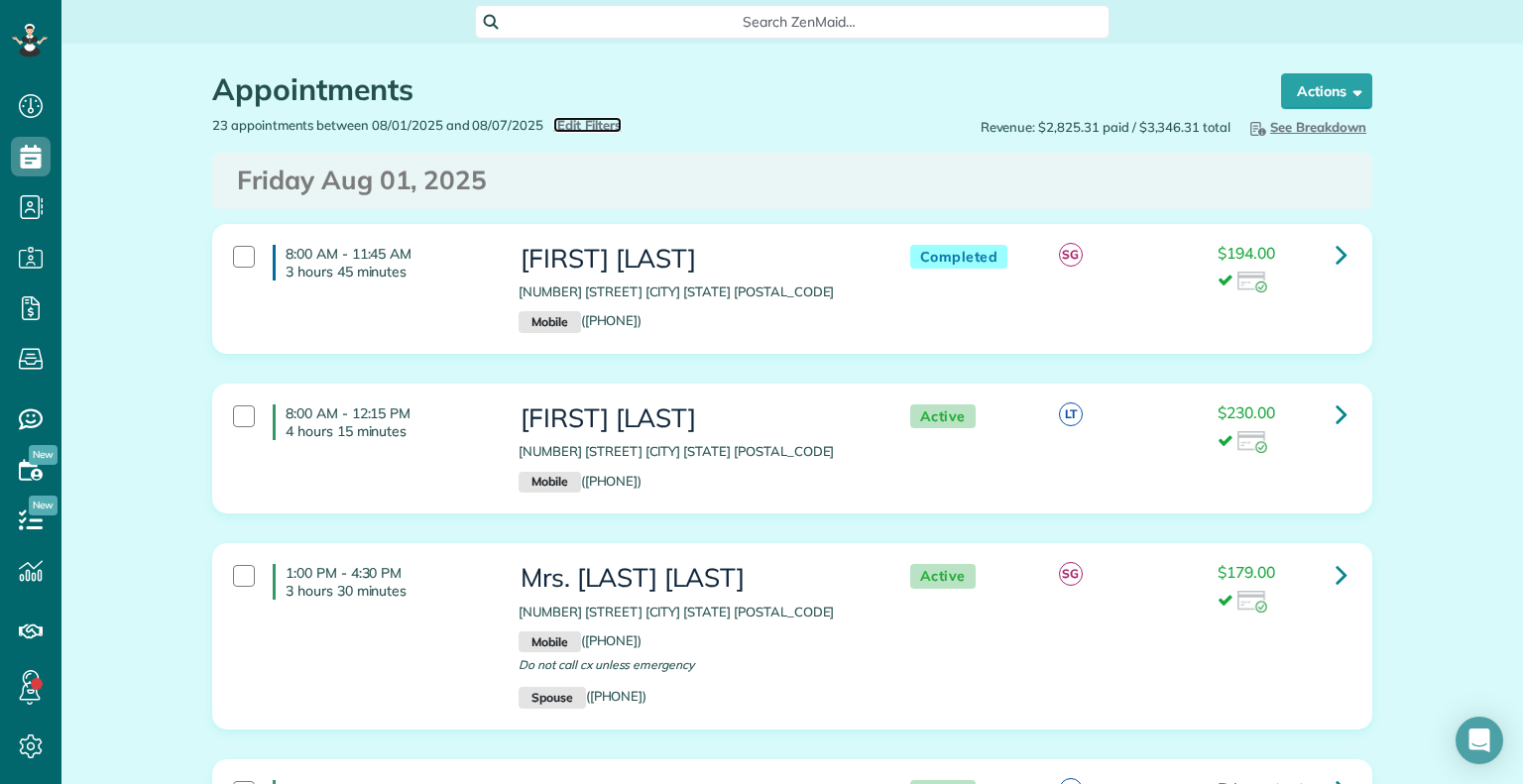 click on "Edit Filters" at bounding box center (589, 125) 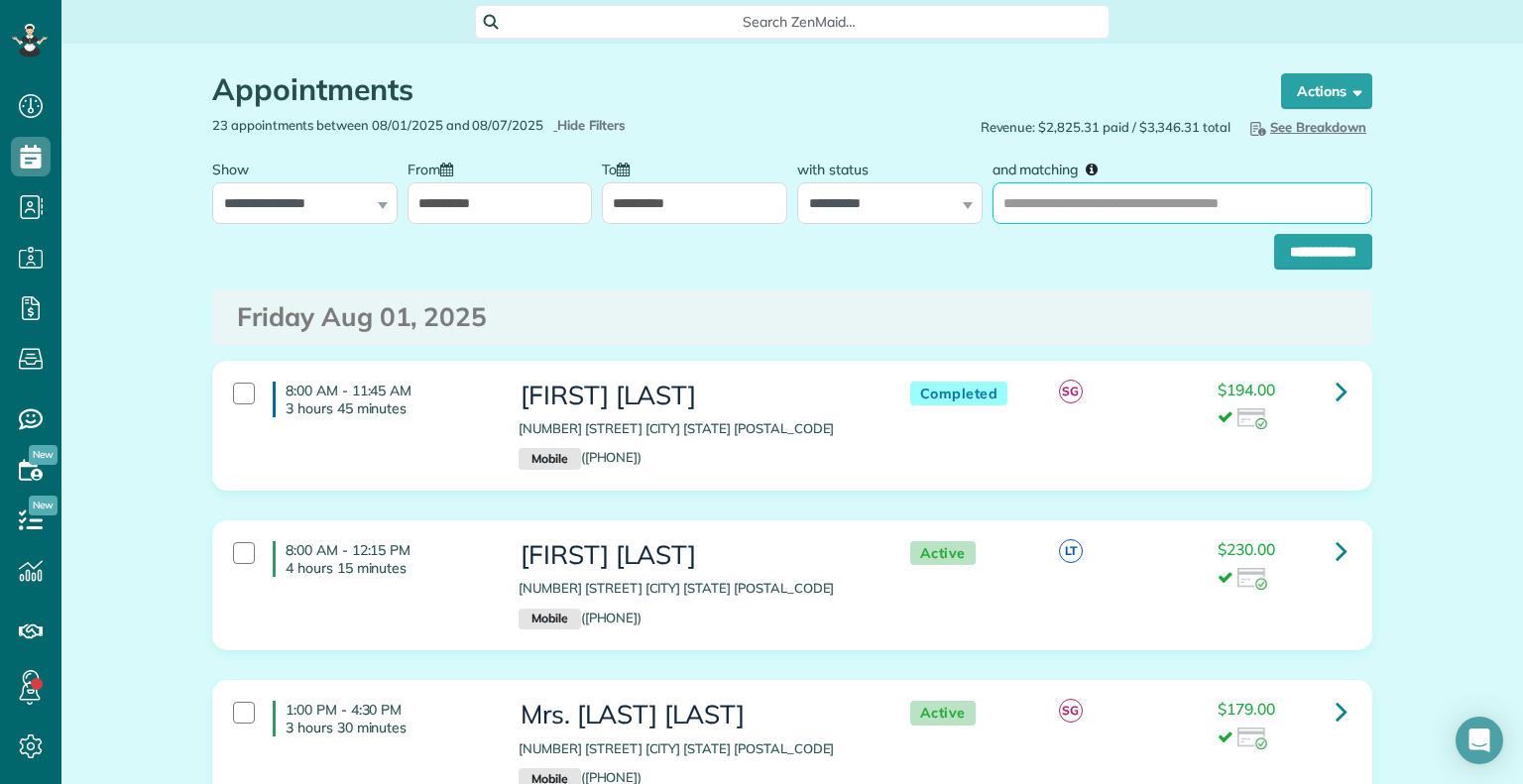 click on "and matching" at bounding box center (1182, 203) 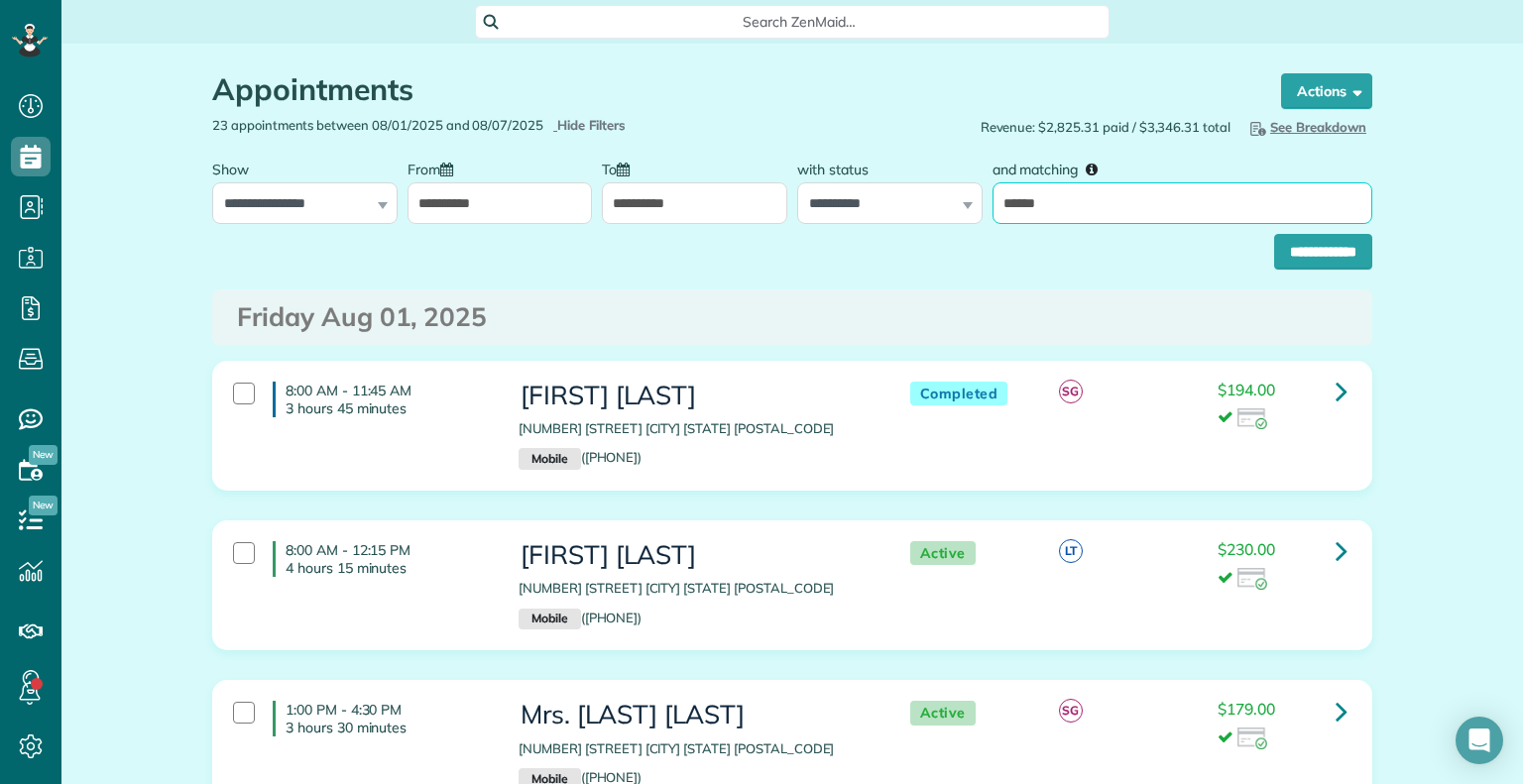 type on "******" 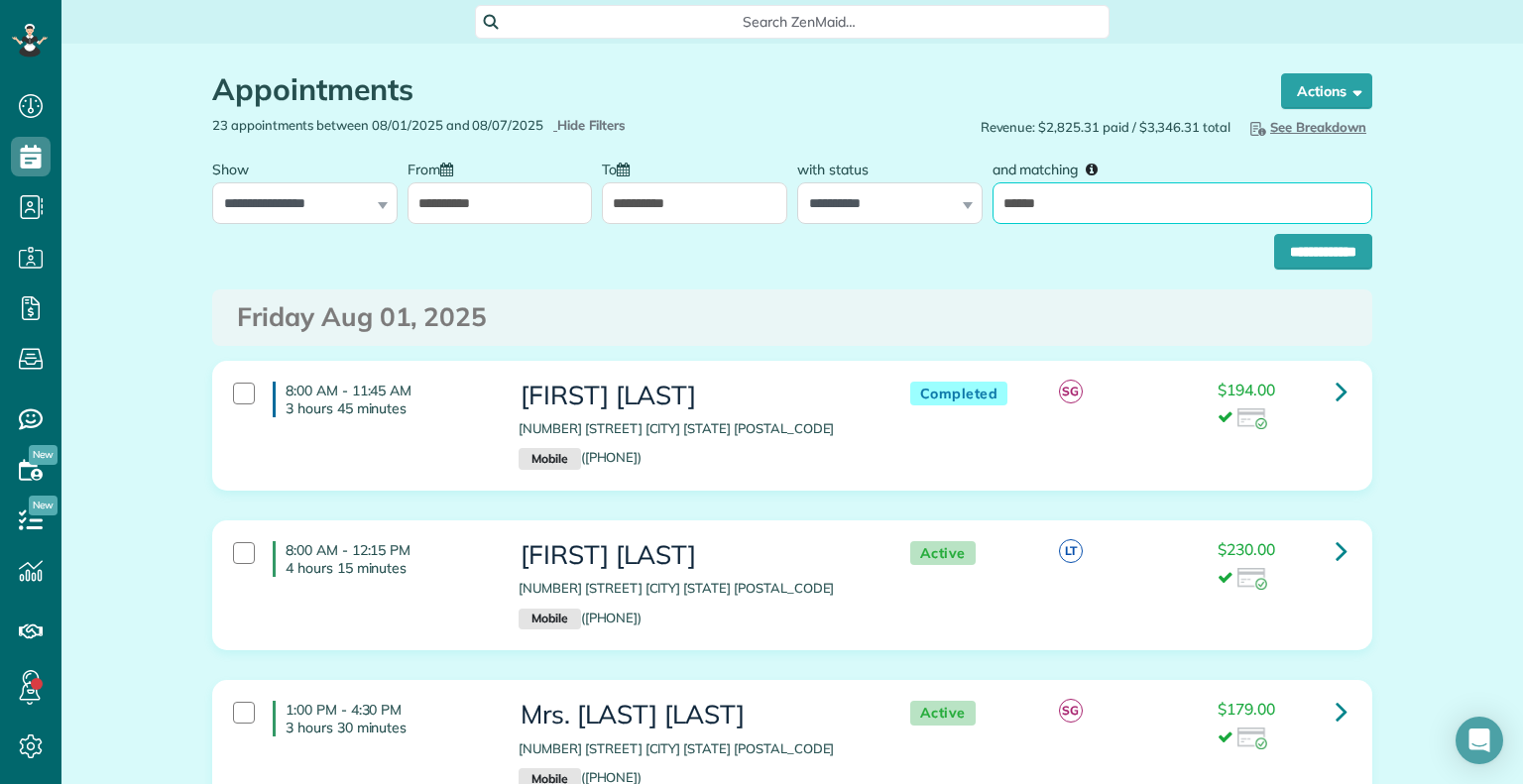 click on "**********" at bounding box center (1323, 252) 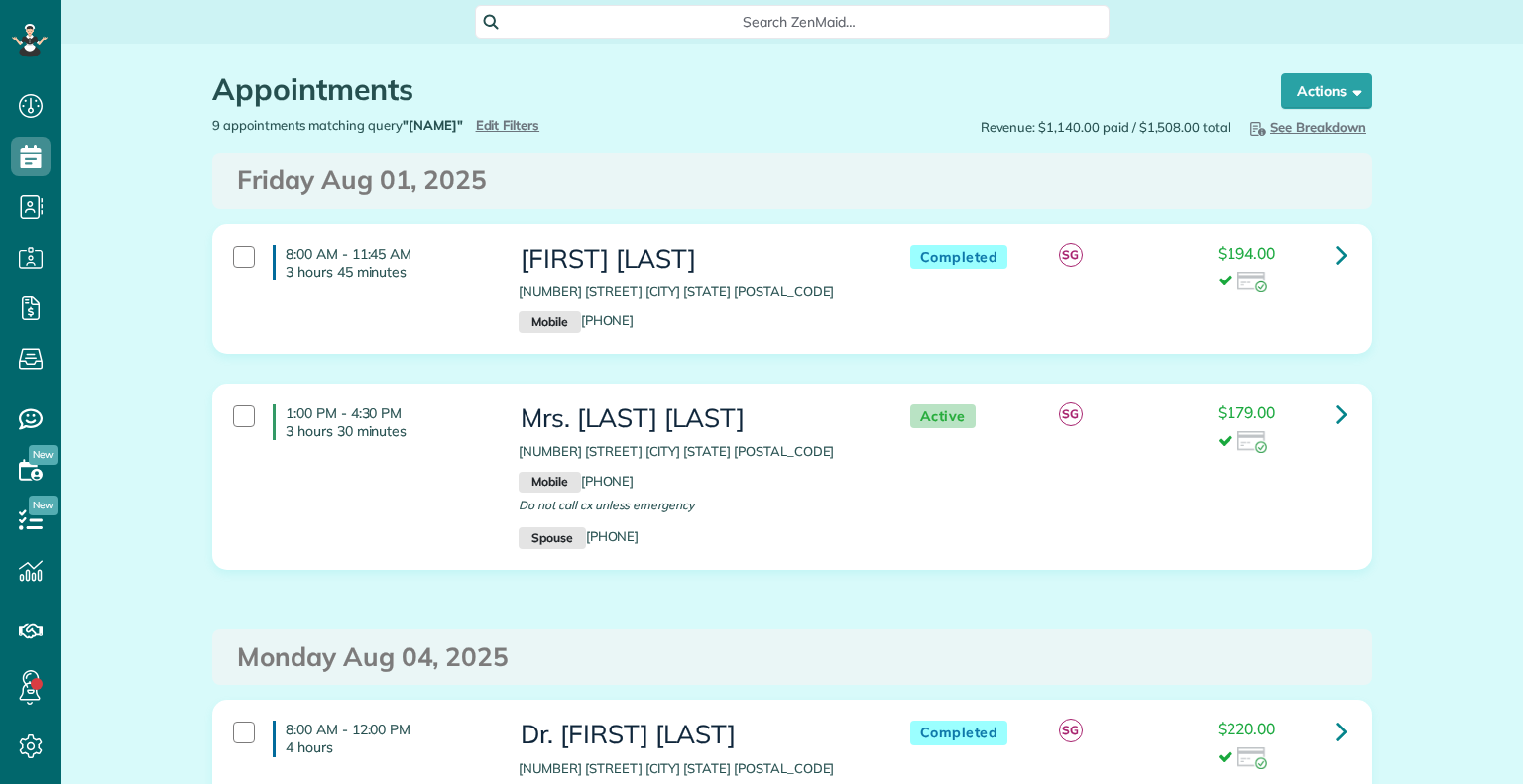 scroll, scrollTop: 0, scrollLeft: 0, axis: both 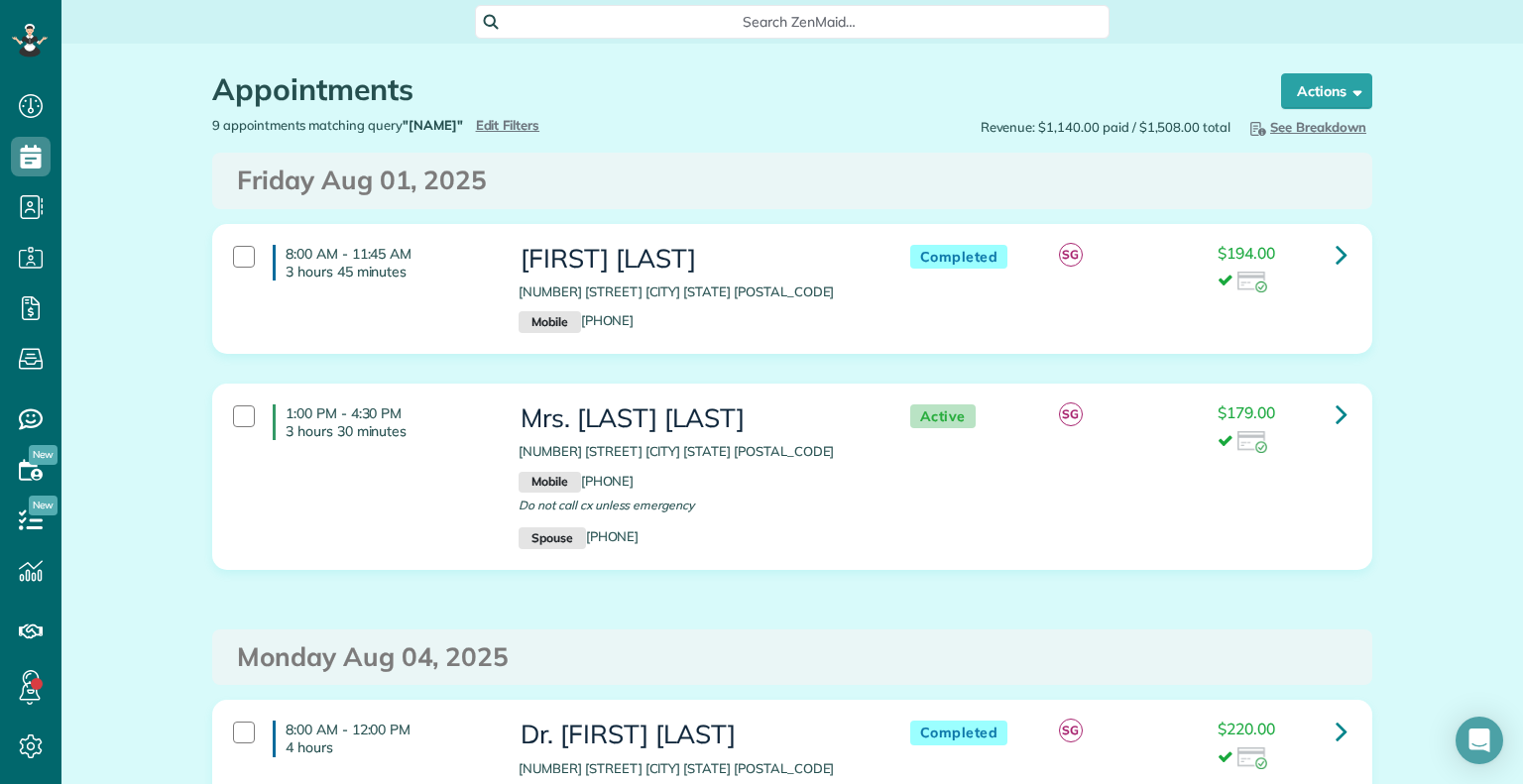 drag, startPoint x: 1002, startPoint y: 121, endPoint x: 790, endPoint y: 157, distance: 215.03488 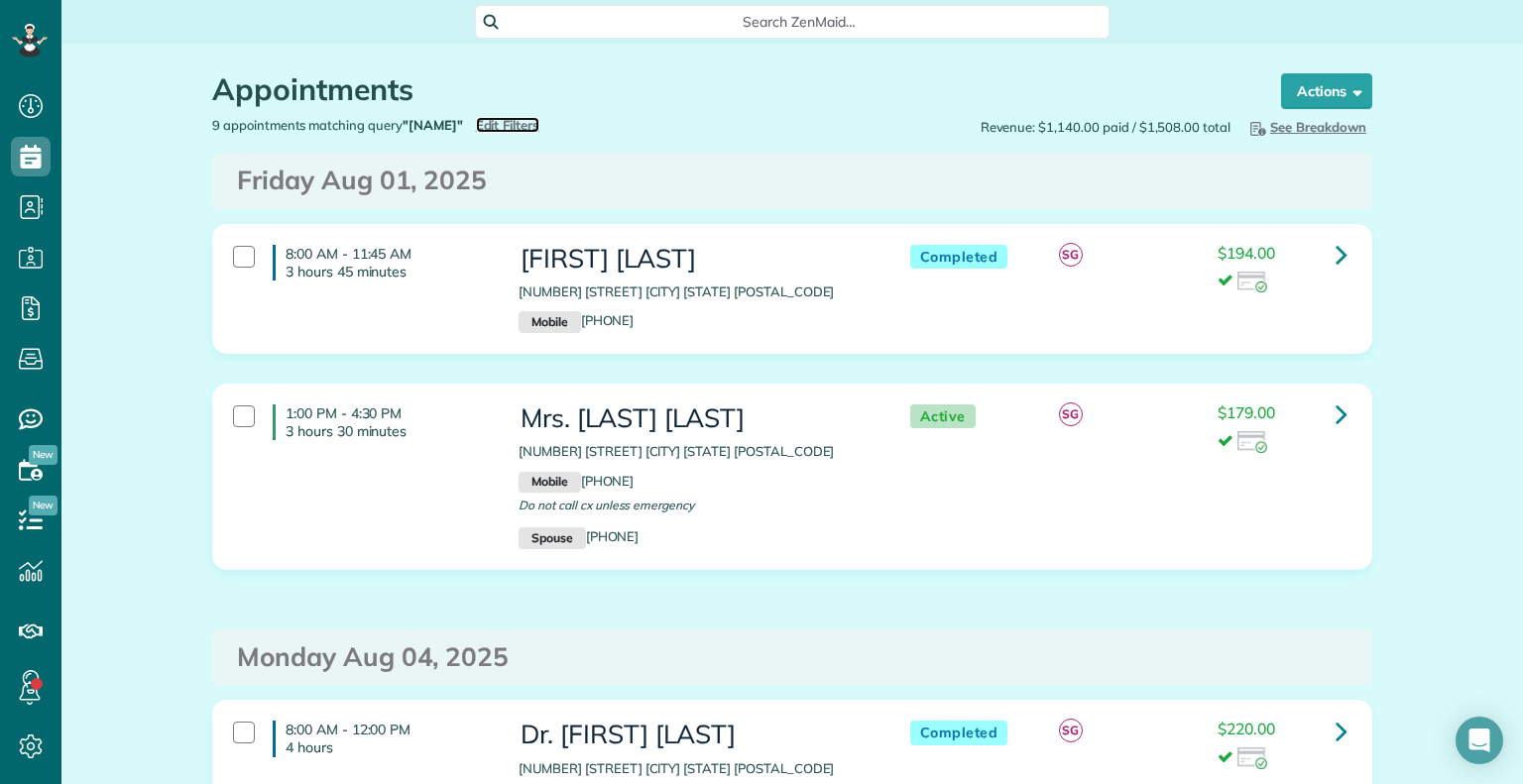 click on "Edit Filters" at bounding box center (508, 125) 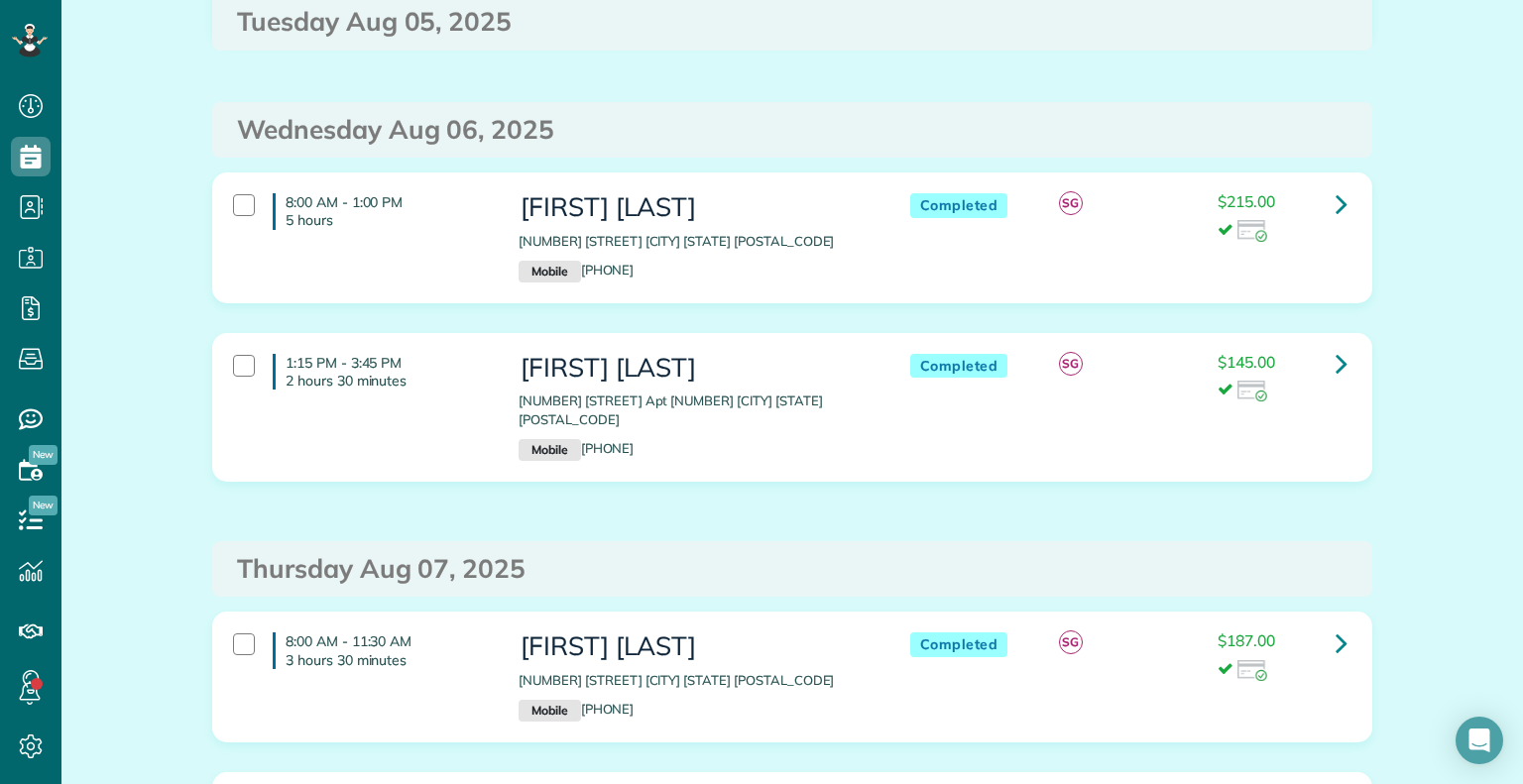 scroll, scrollTop: 1391, scrollLeft: 0, axis: vertical 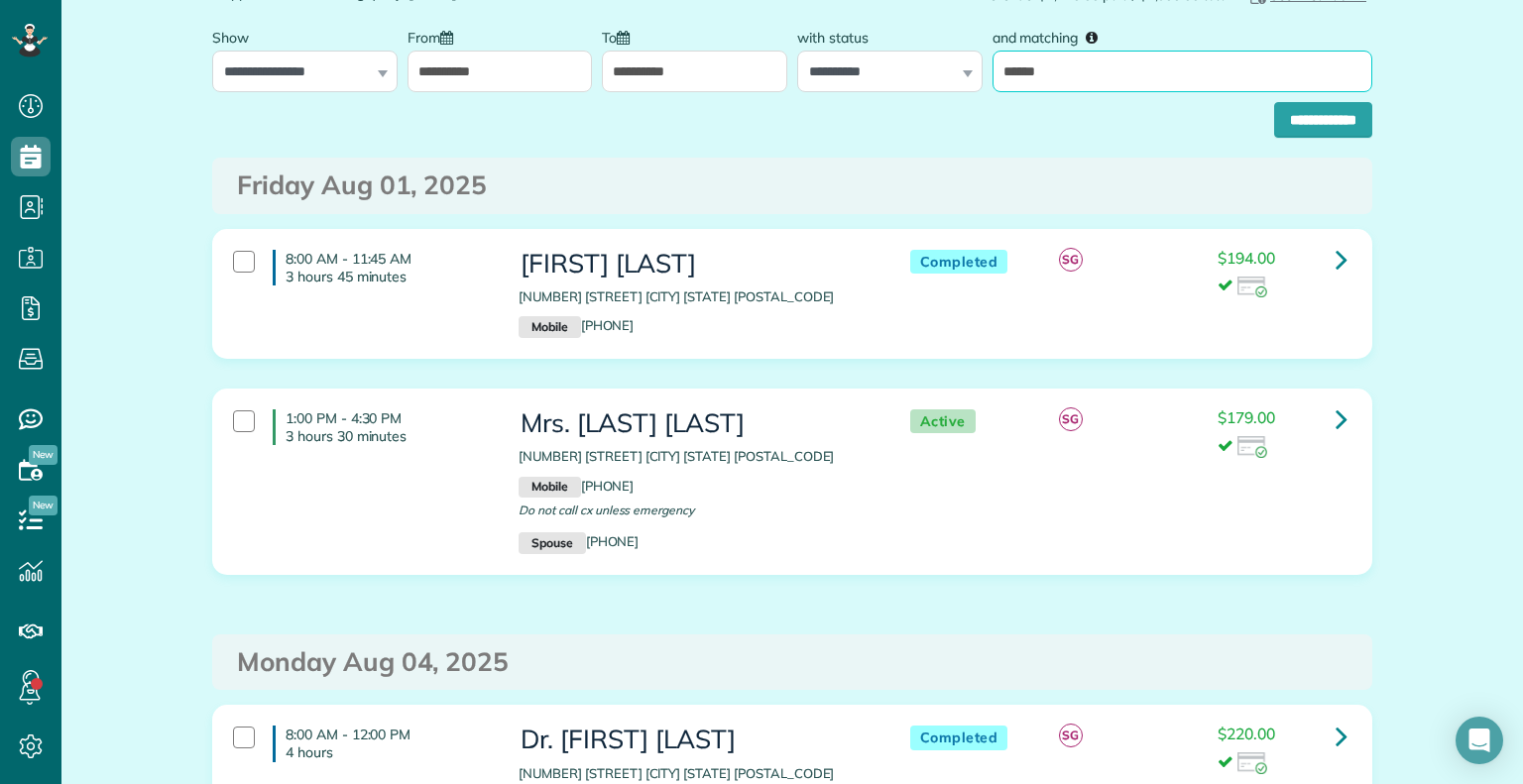 click on "******" at bounding box center (1182, 71) 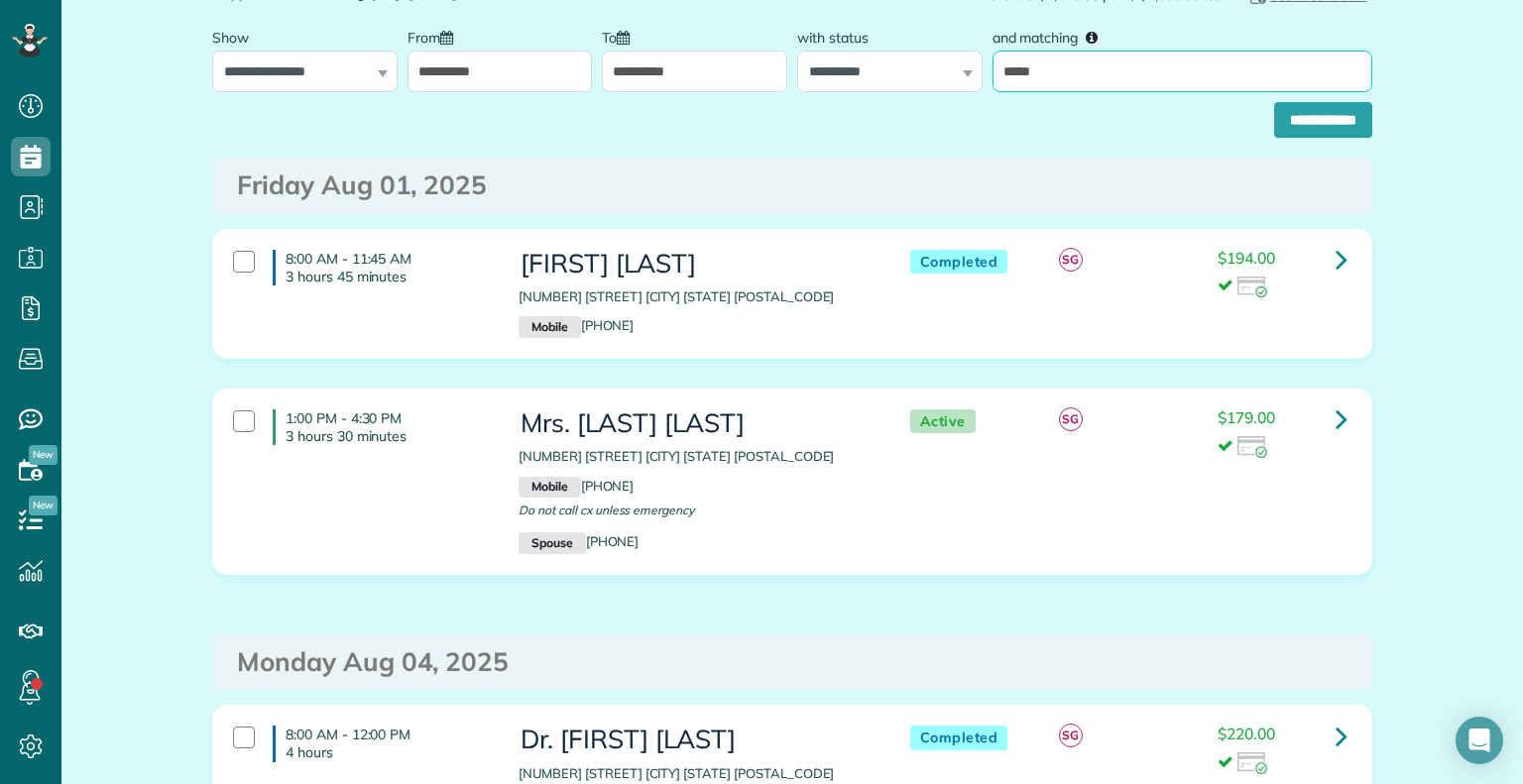 type on "*****" 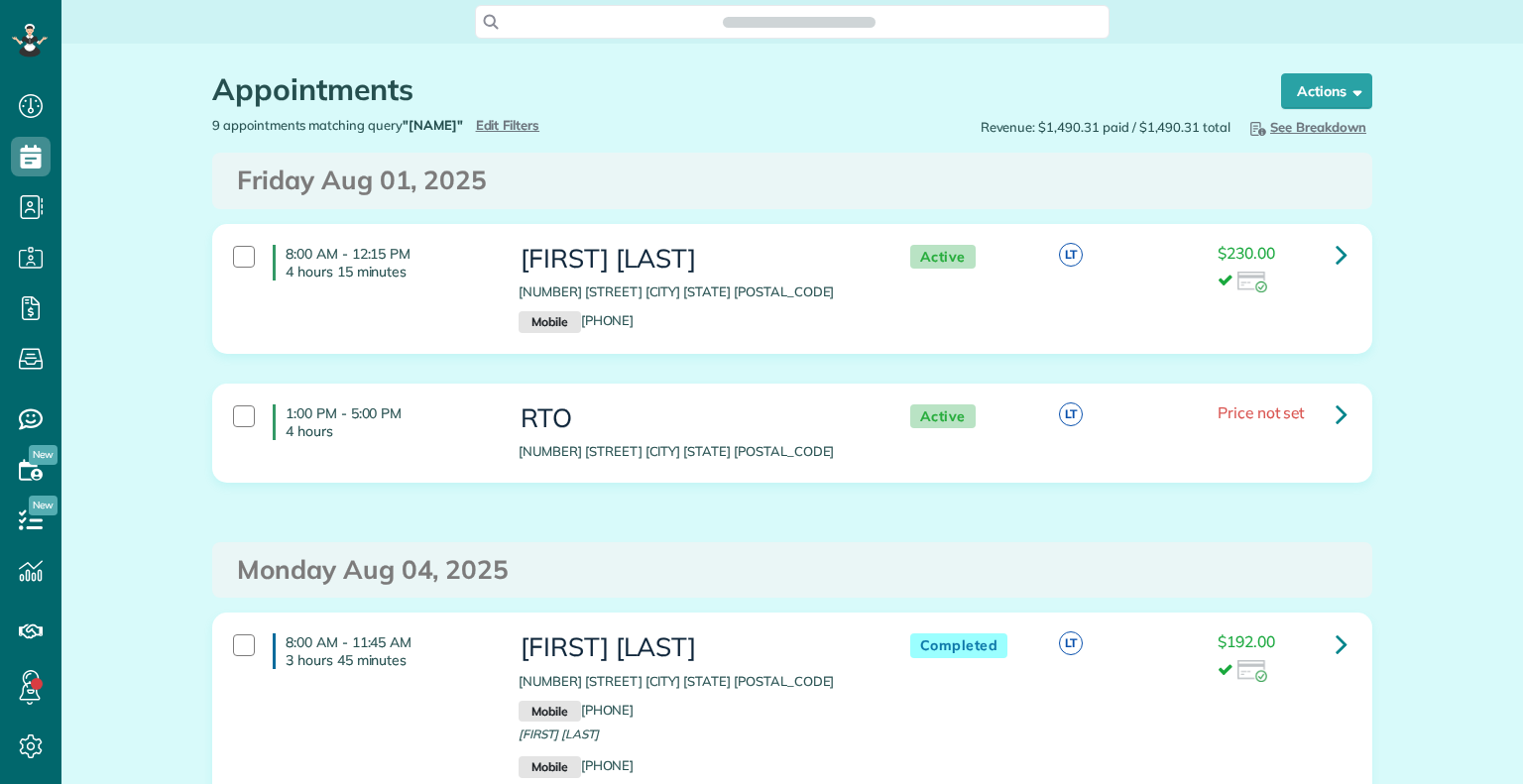 scroll, scrollTop: 0, scrollLeft: 0, axis: both 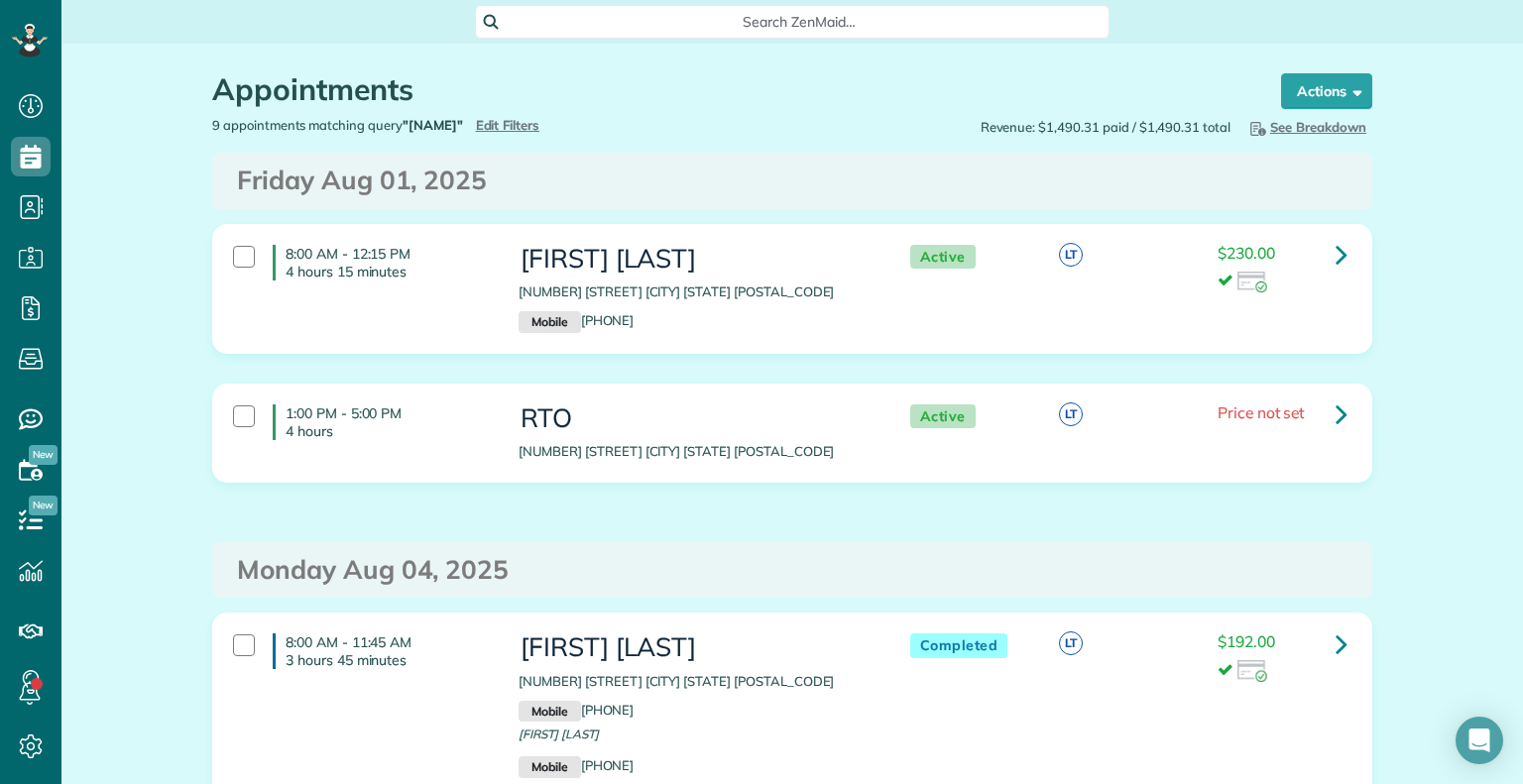 click on "Search ZenMaid…" at bounding box center [799, 22] 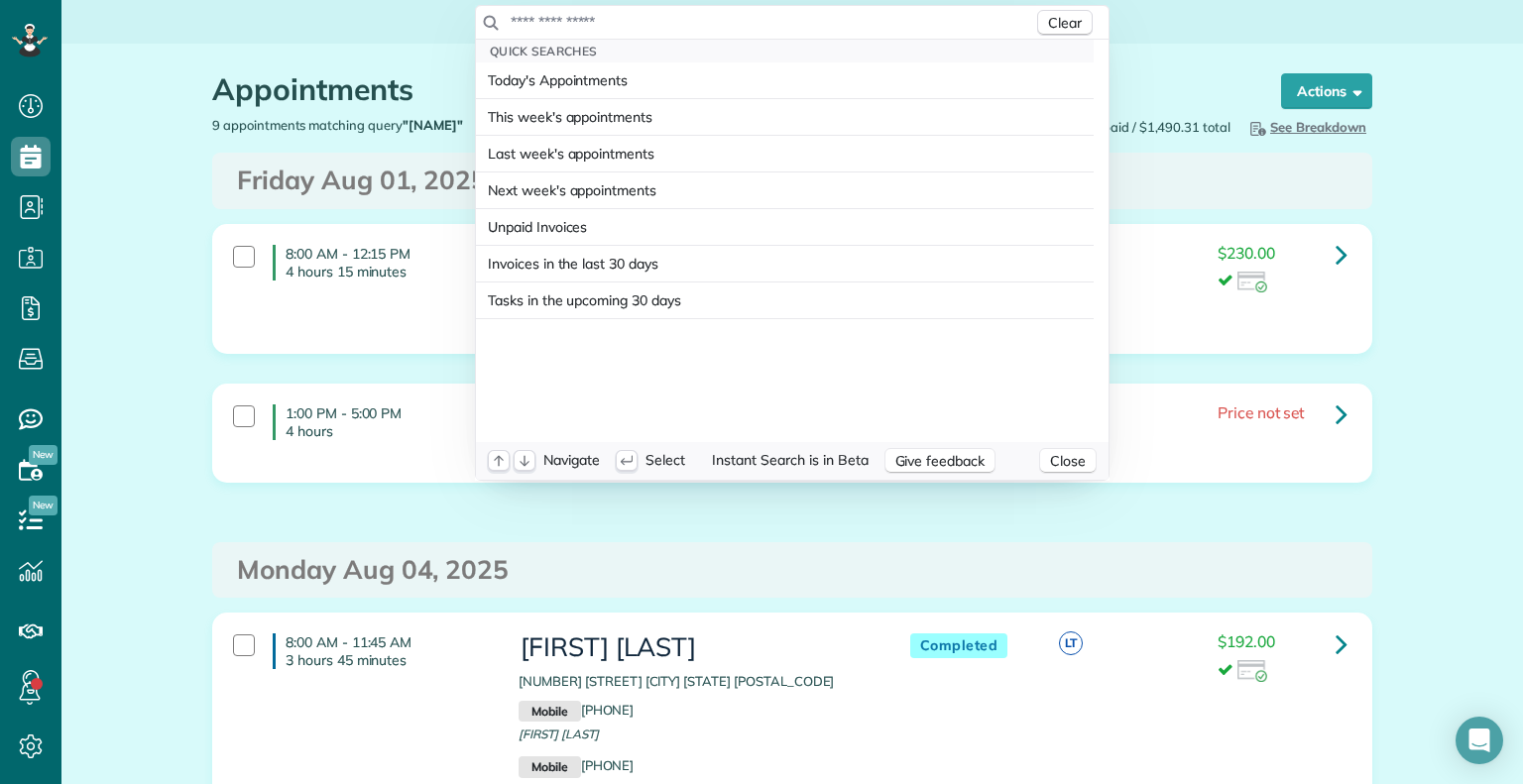 click on "Dashboard
Scheduling
Calendar View
List View
Dispatch View - Weekly scheduling (Beta)" at bounding box center (762, 392) 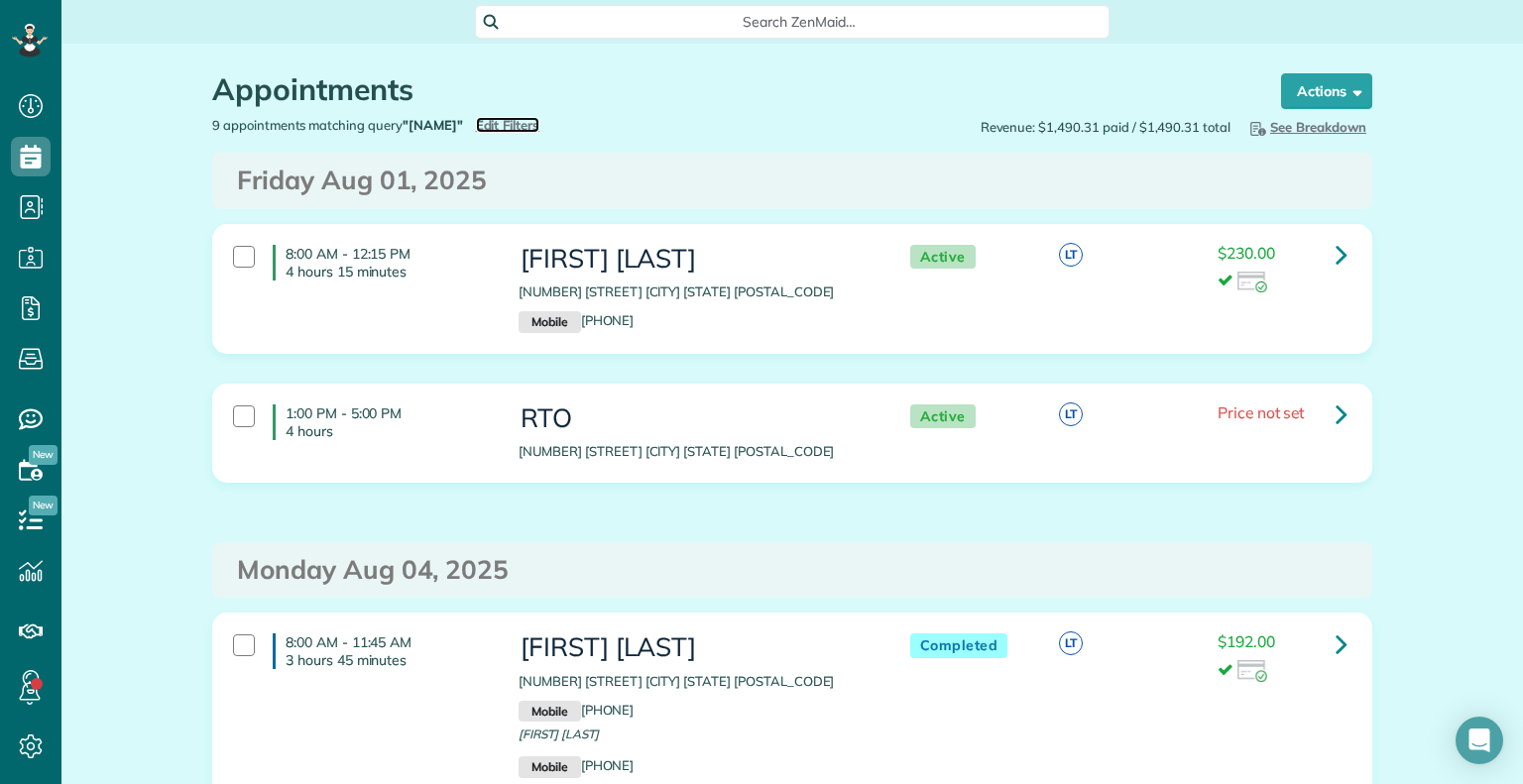 click on "Edit Filters" at bounding box center [508, 125] 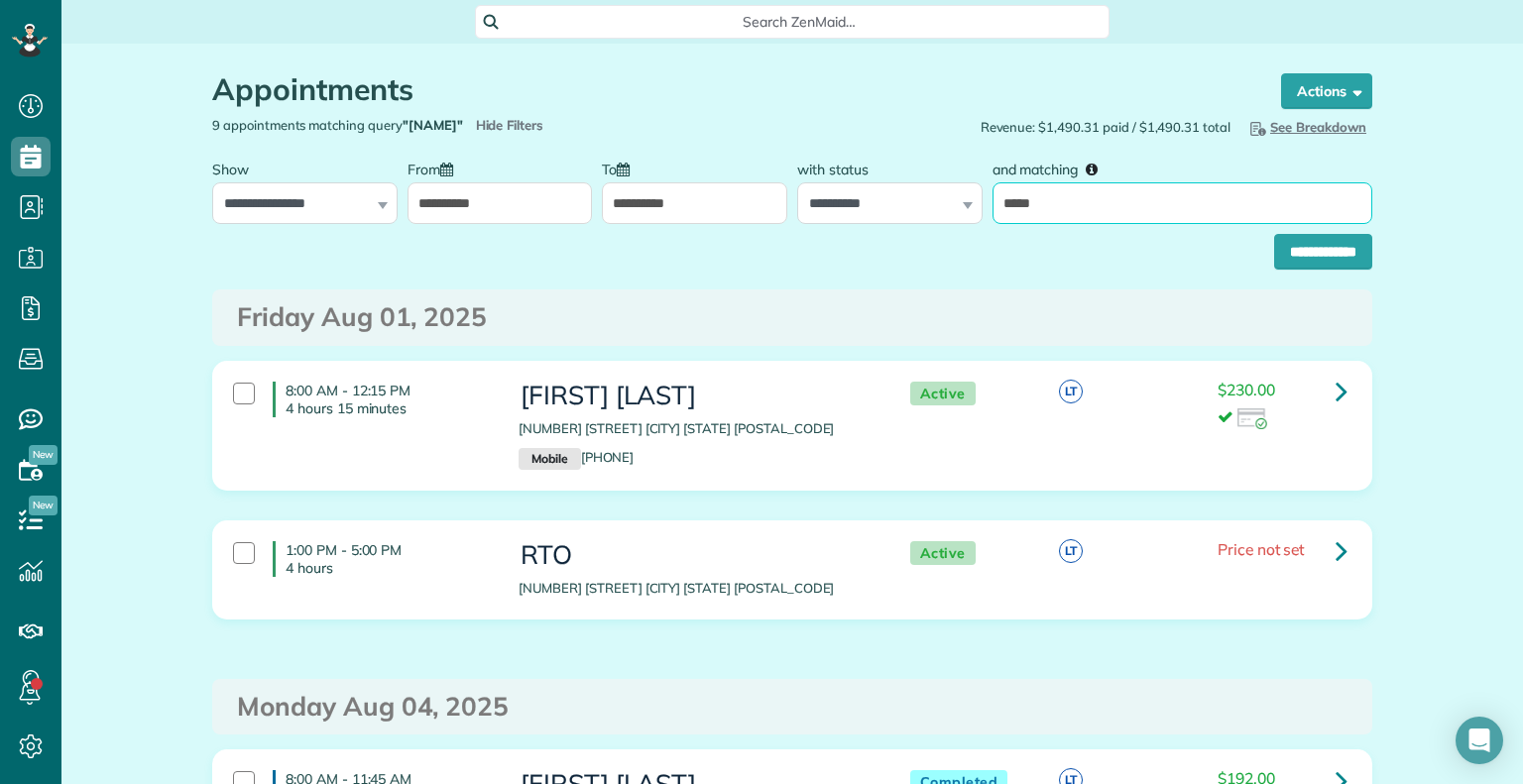 click on "*****" at bounding box center (1182, 203) 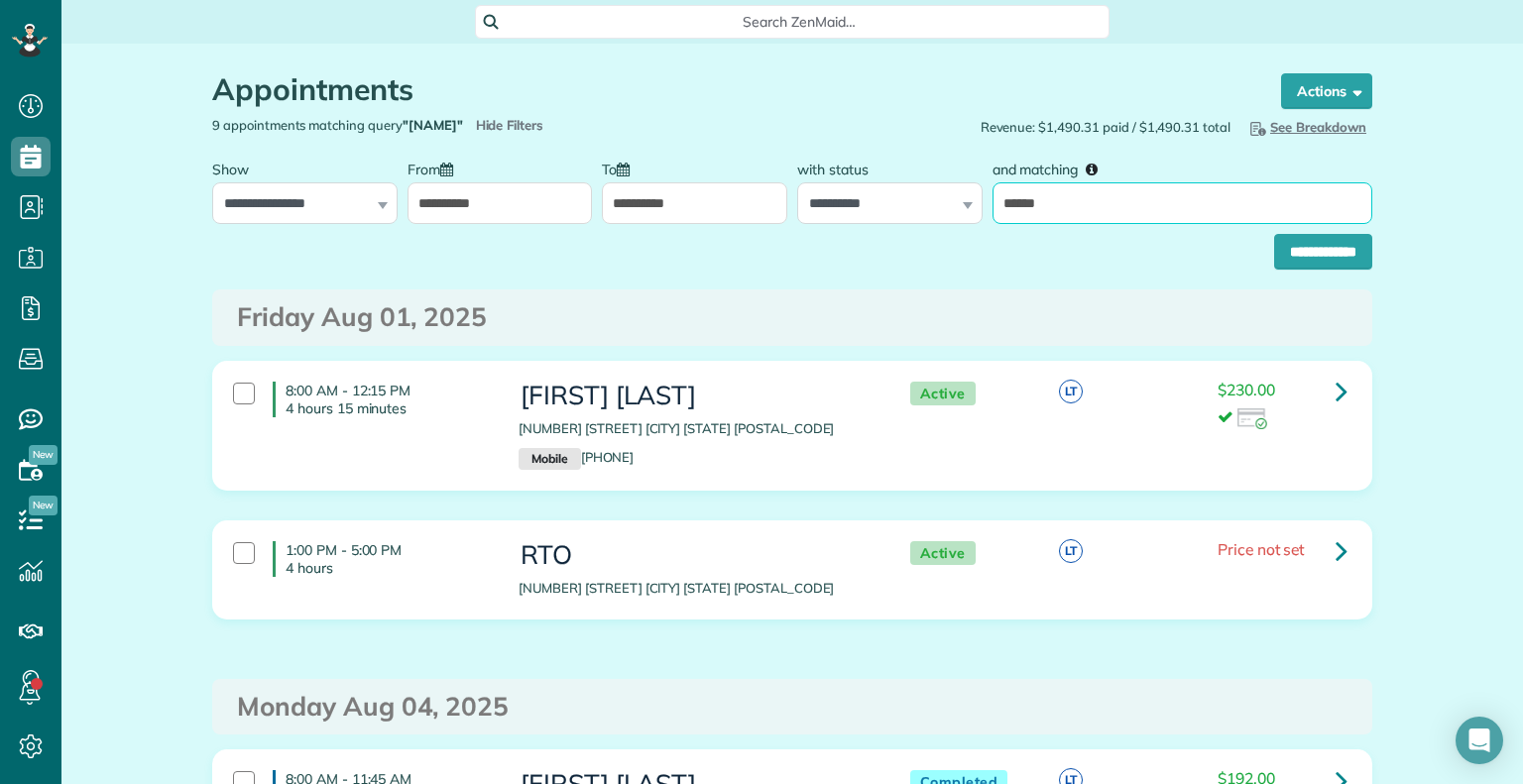 type on "******" 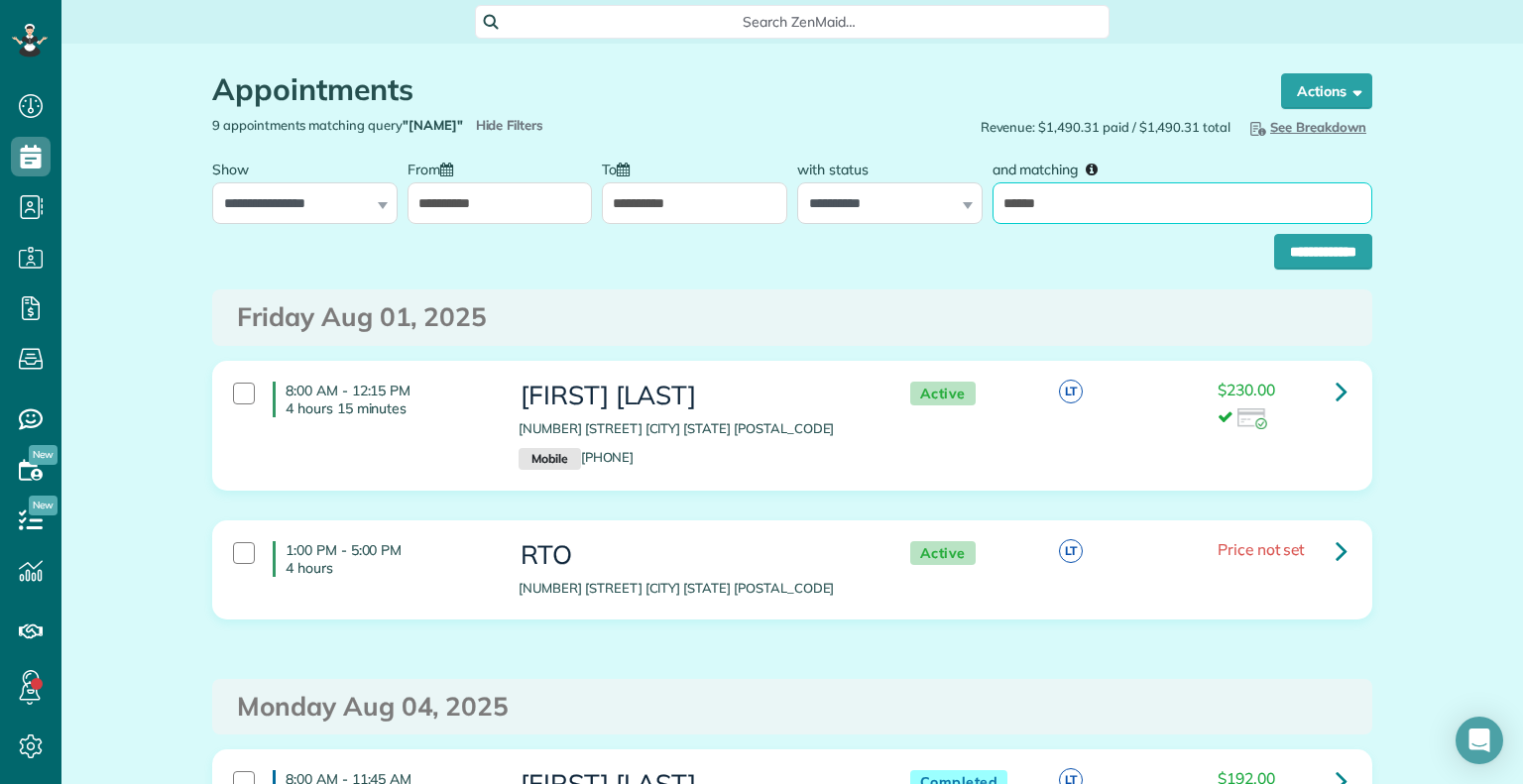 click on "**********" at bounding box center [1323, 252] 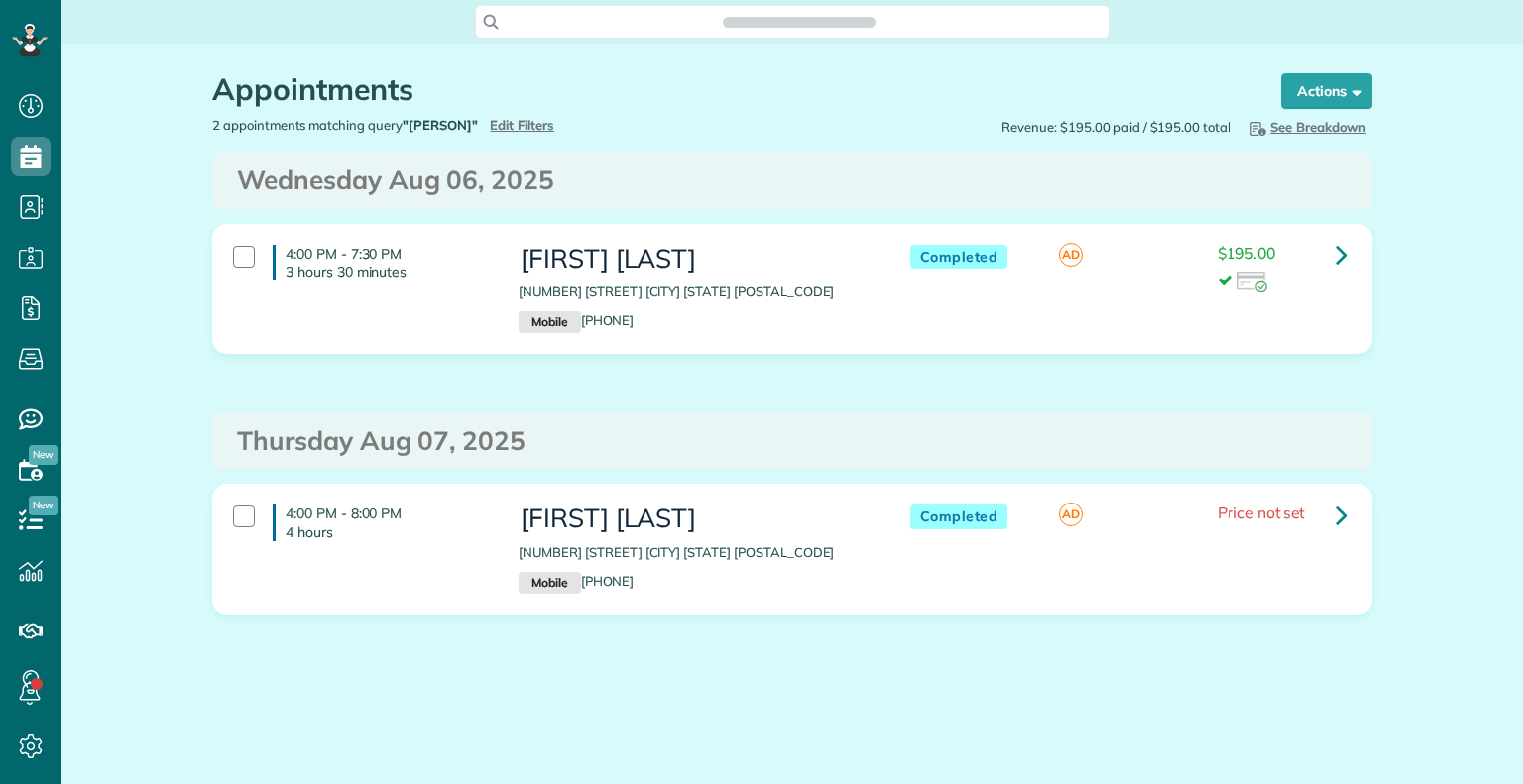 scroll, scrollTop: 0, scrollLeft: 0, axis: both 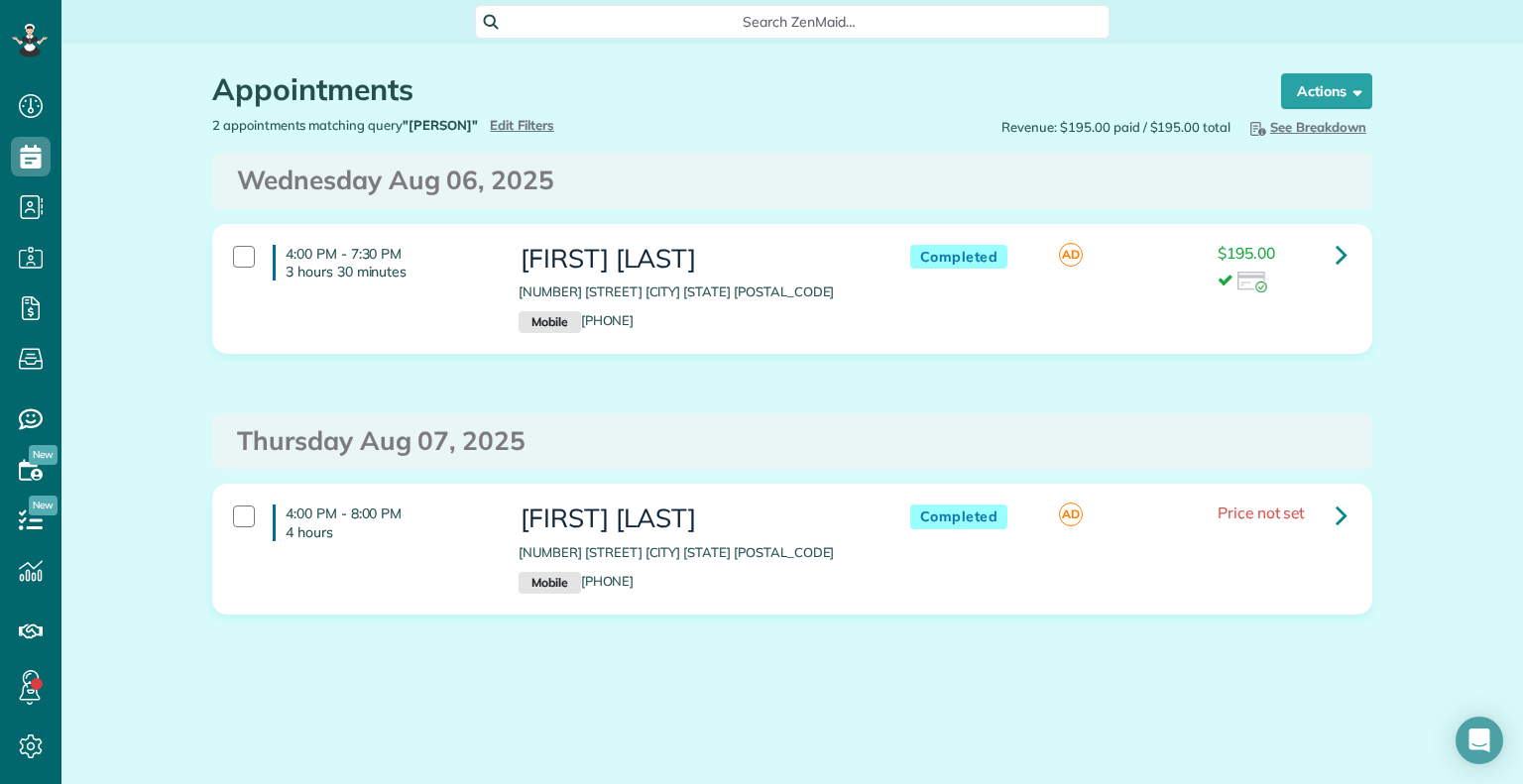 click on "2 appointments
matching query "[PERSON]"
Hide Filters
Edit Filters
Revenue: $195.00 paid / $195.00 total
Hide Breakdown
See Breakdown
Total Revenue
$195.00
Appts.
Active Appointments
Appts.
Unpaid Appointments
Appts.
Assigned Appointments
Appts.
Unassigned Appointments
Appts.
Active / Assigned Cleaners
1 Cleaners" at bounding box center (792, 127) 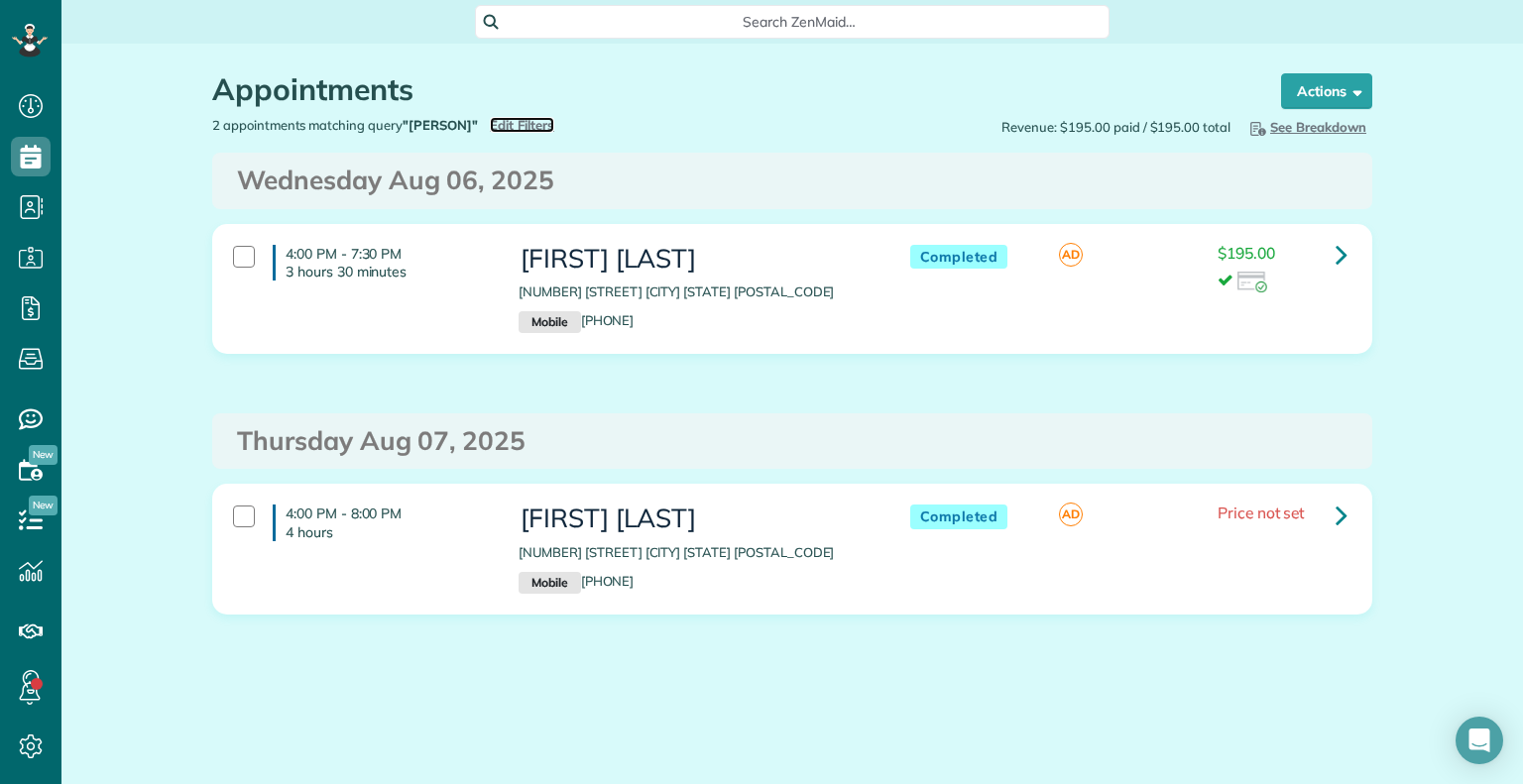 click on "Edit Filters" at bounding box center [522, 125] 